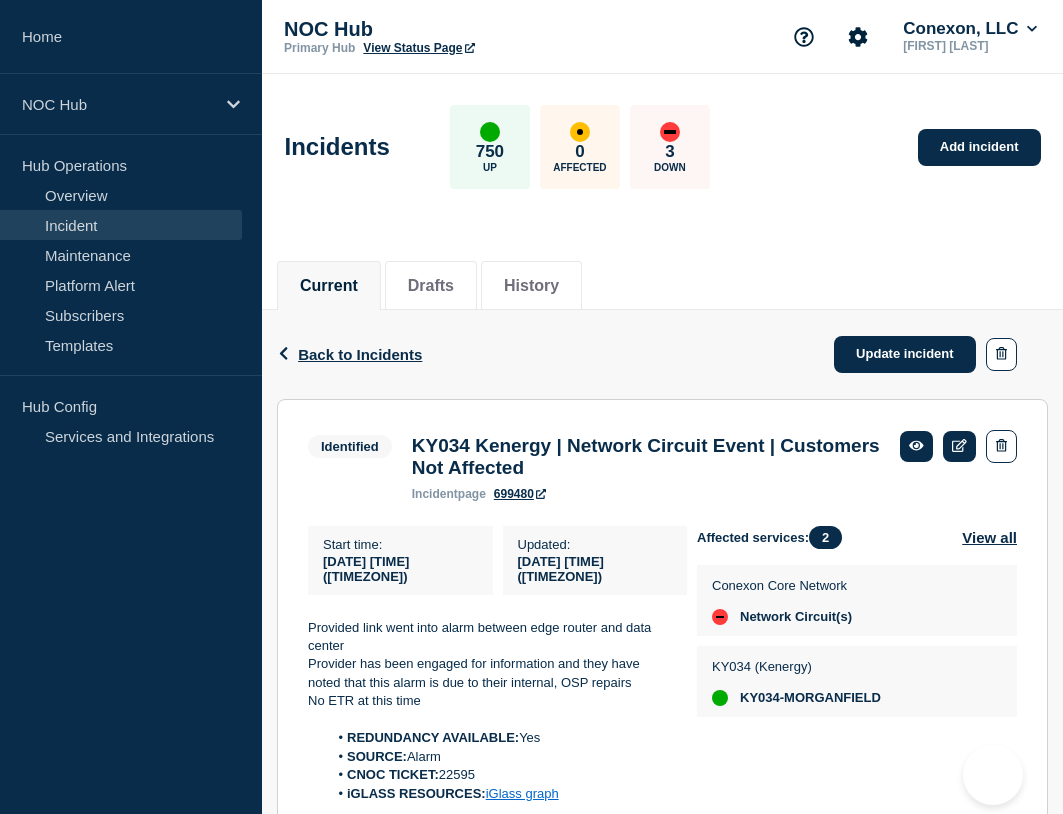 scroll, scrollTop: 100, scrollLeft: 0, axis: vertical 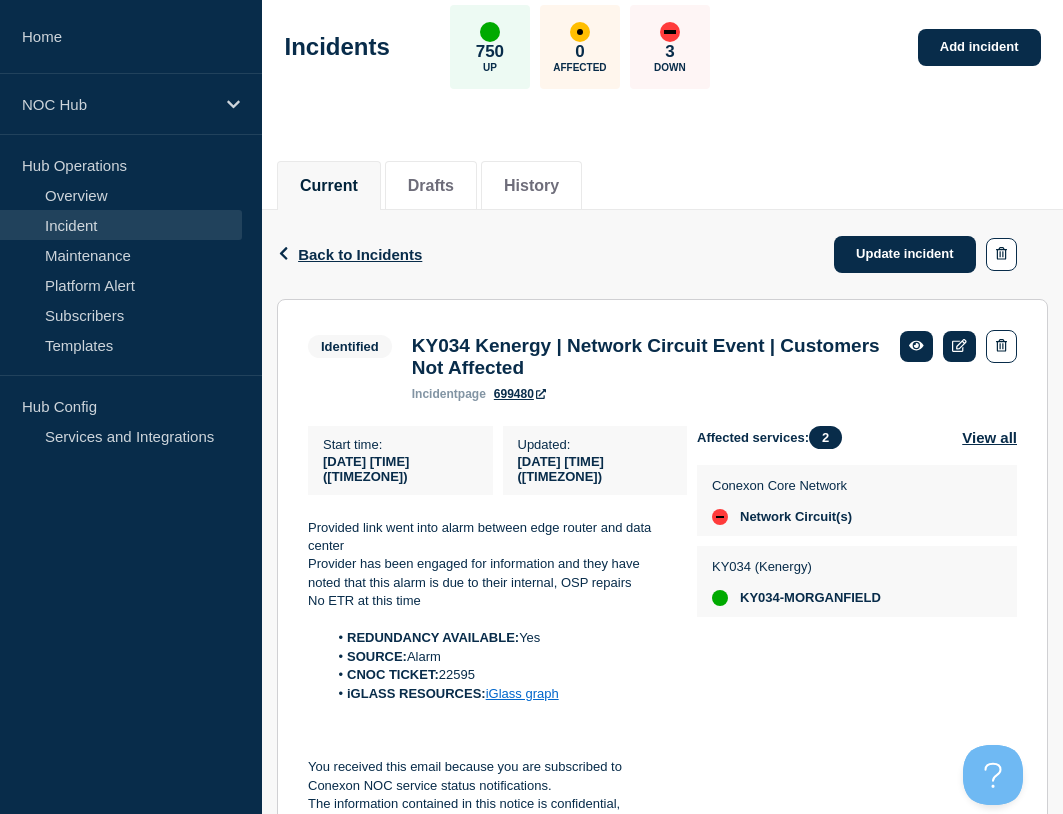 click on "Incidents 750 Up 0 Affected 3 Down Add incident" at bounding box center [662, 40] 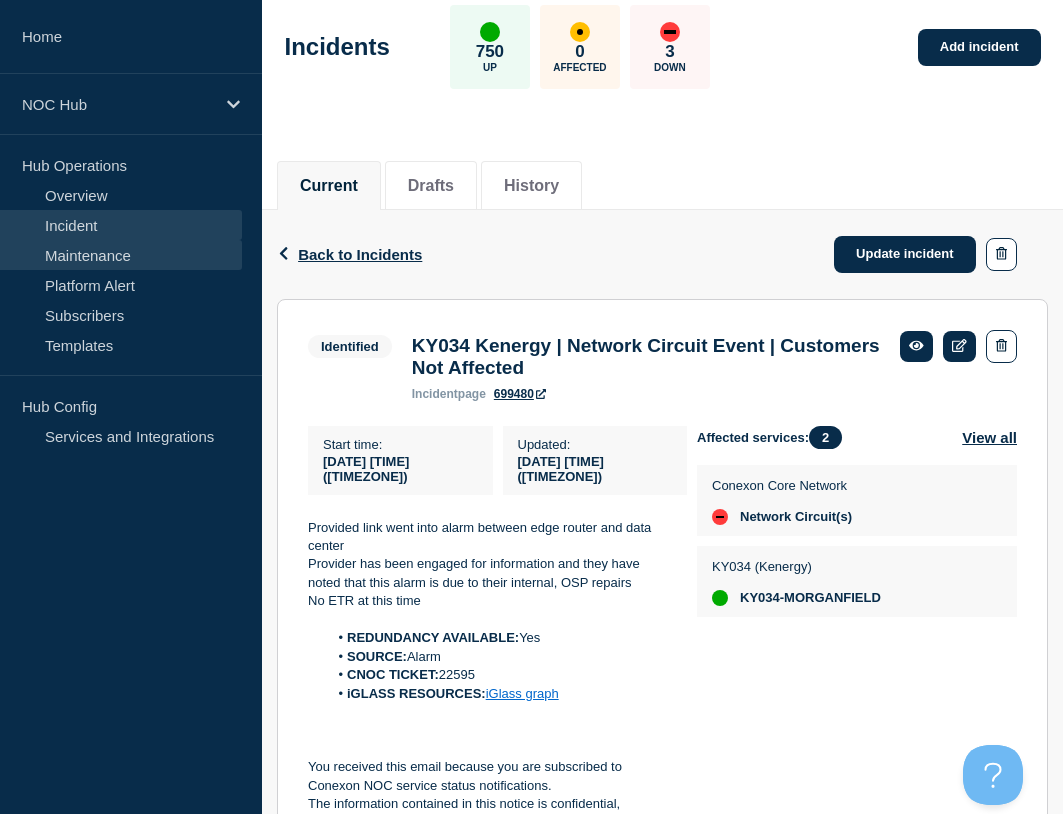 click on "Maintenance" at bounding box center (121, 255) 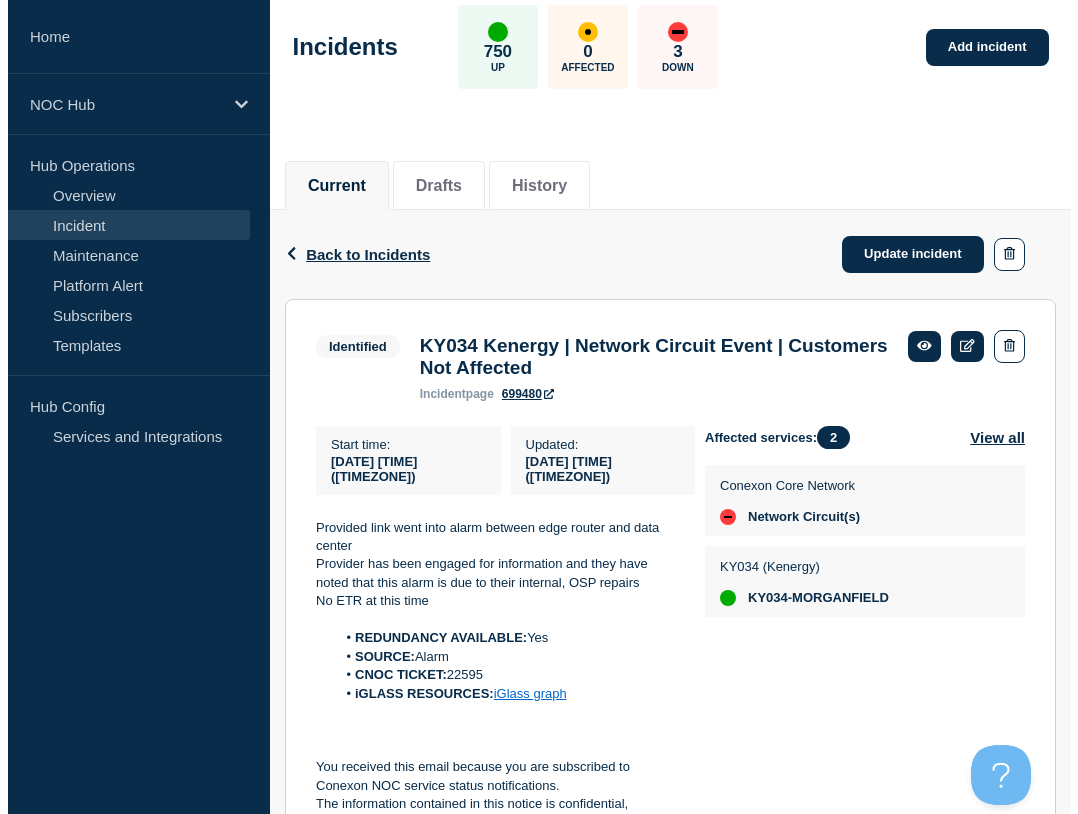 scroll, scrollTop: 0, scrollLeft: 0, axis: both 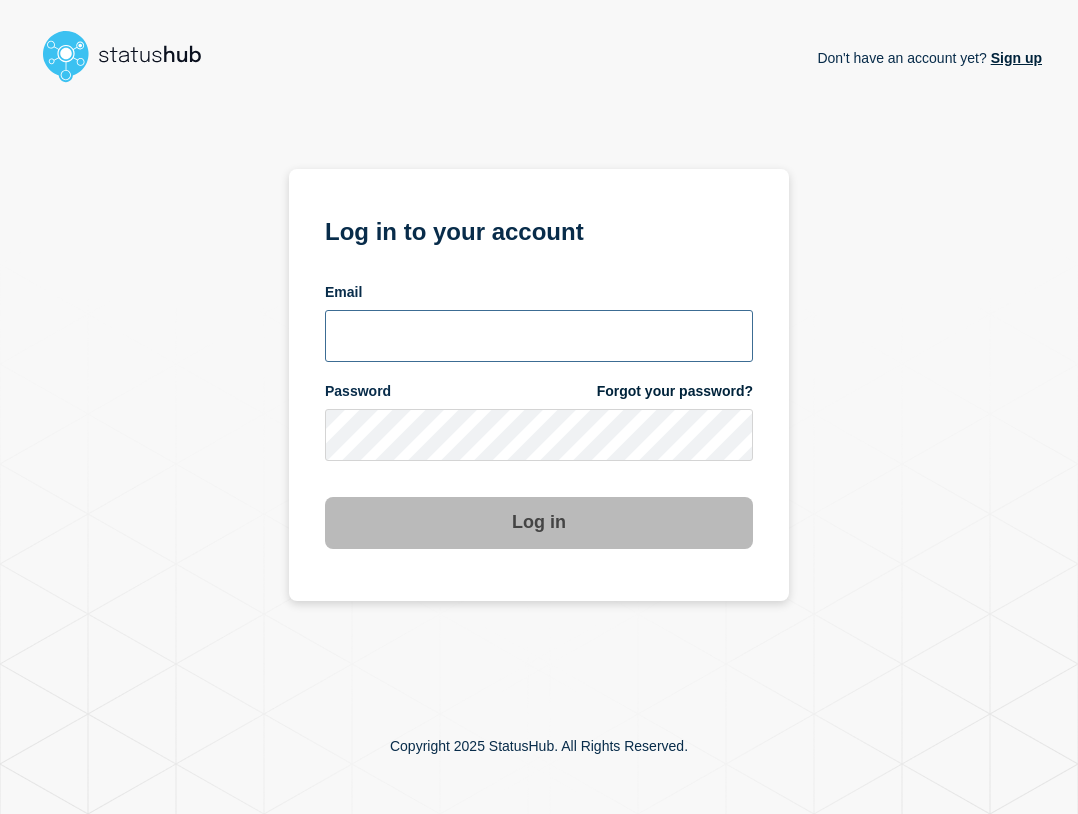 type on "[USERNAME]@example.com" 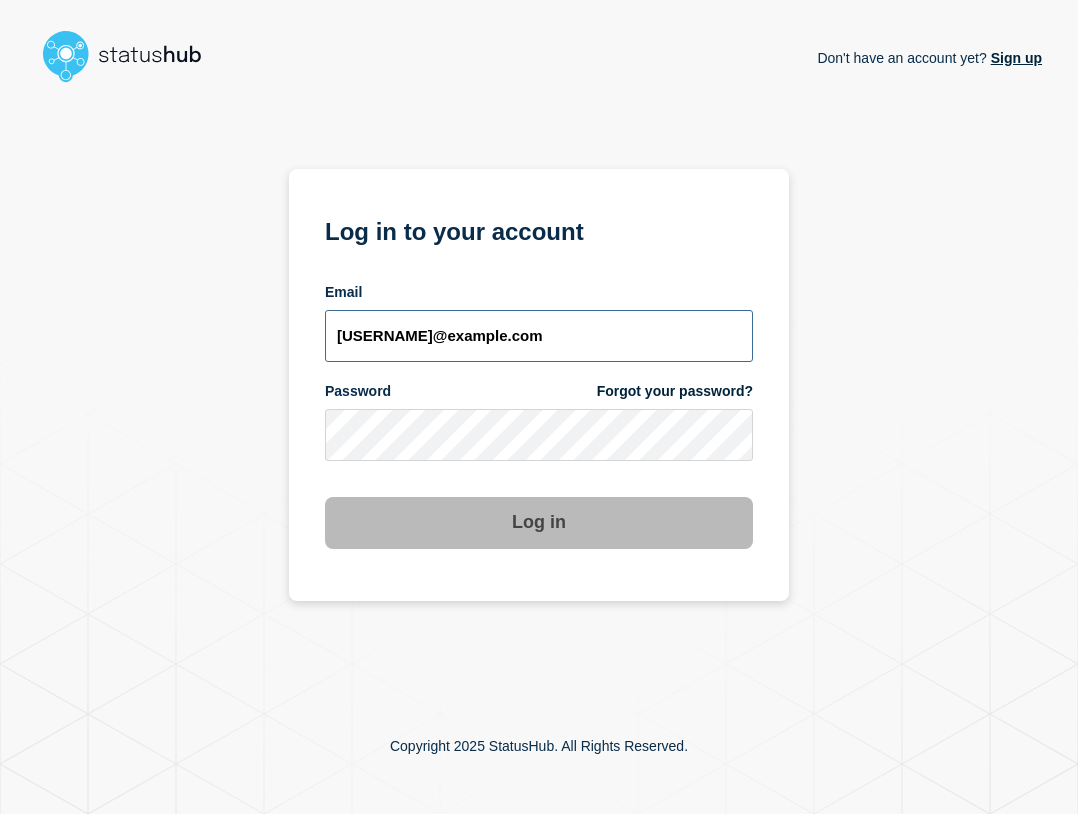 drag, startPoint x: 572, startPoint y: 335, endPoint x: 577, endPoint y: 362, distance: 27.45906 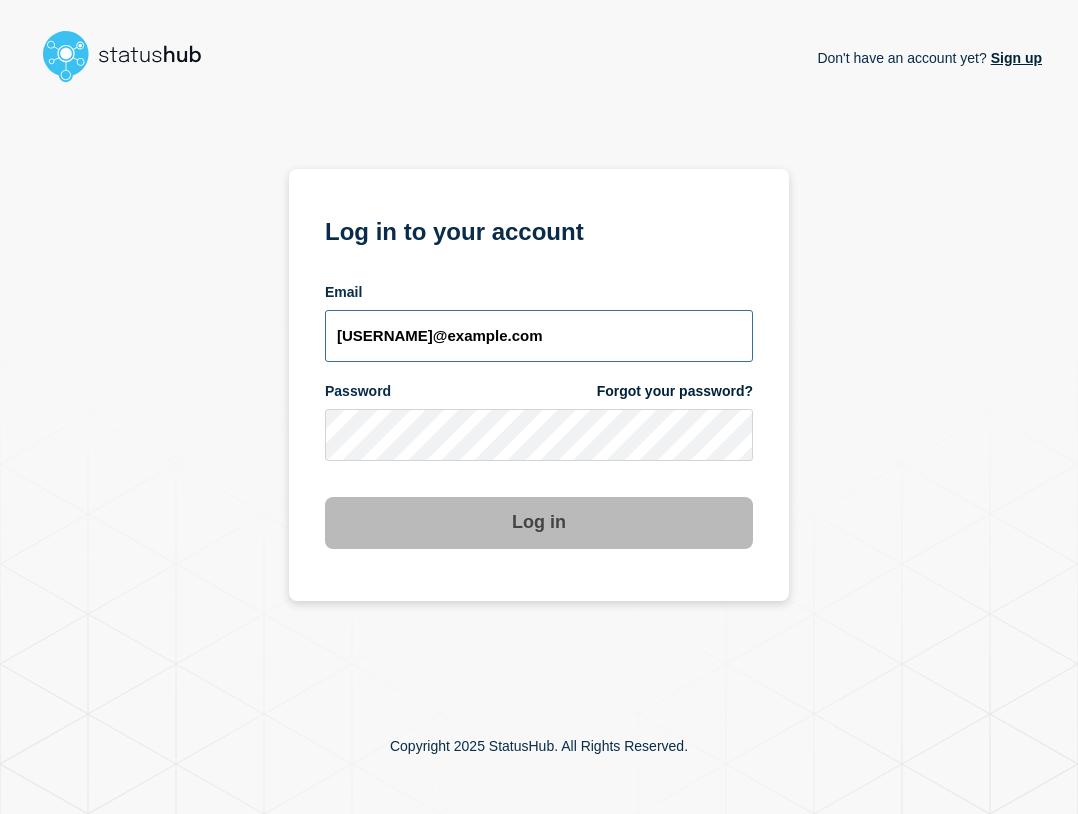 click on "[USERNAME]@example.com" at bounding box center [539, 336] 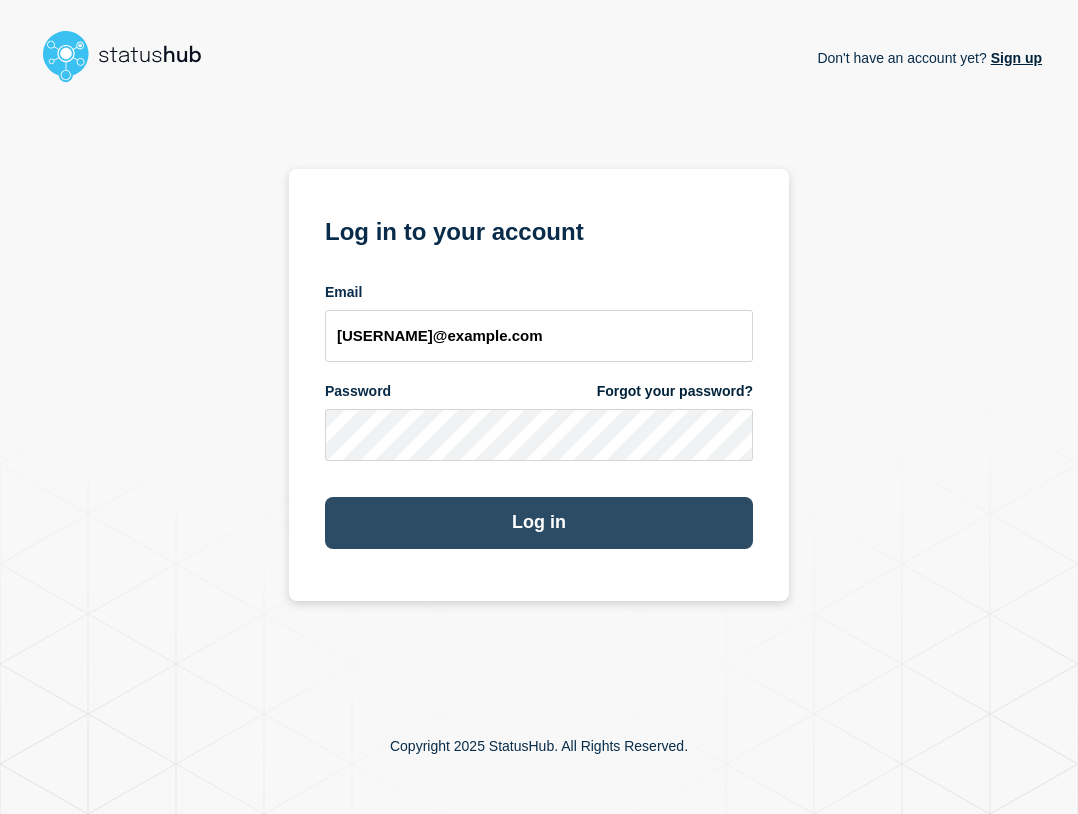click on "Log in" at bounding box center [539, 523] 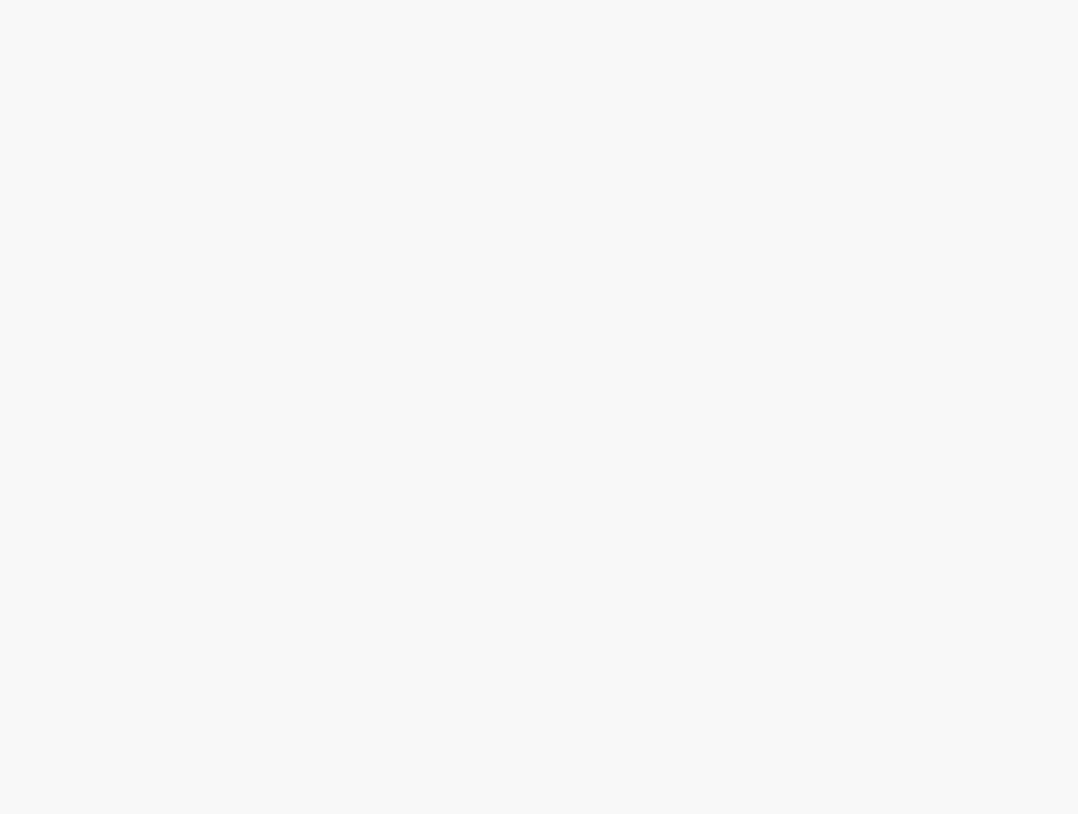 scroll, scrollTop: 0, scrollLeft: 0, axis: both 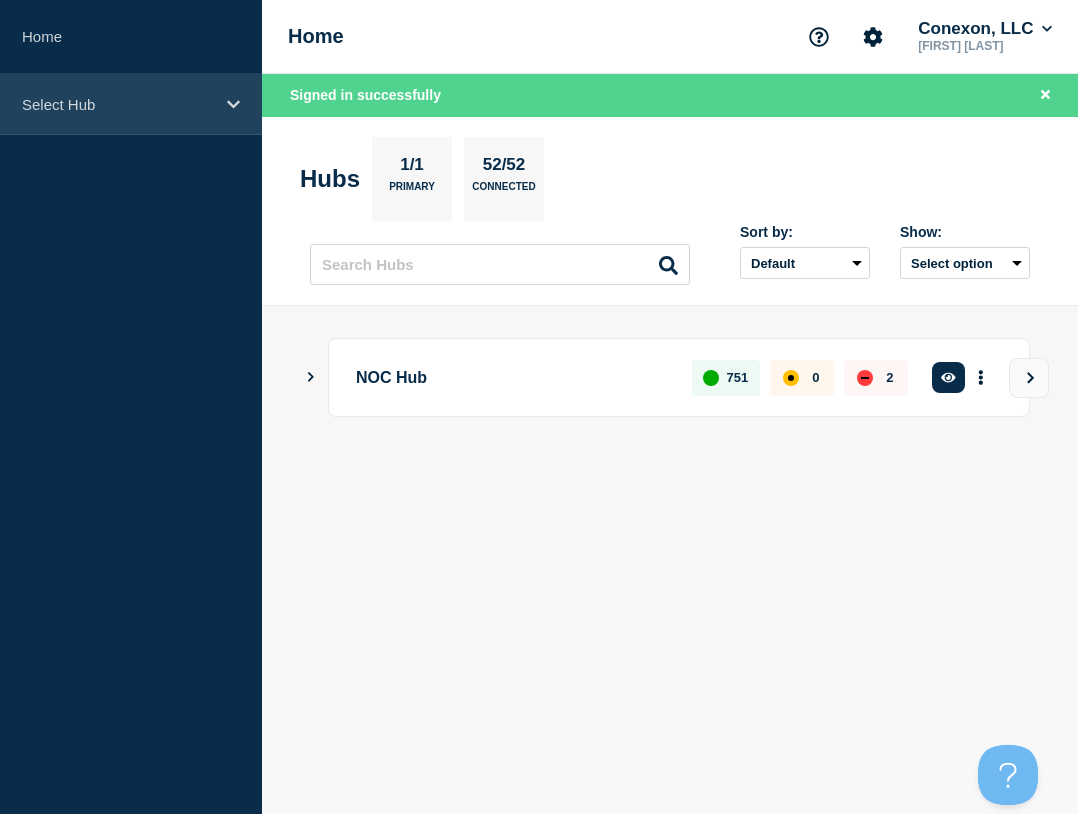 click on "Select Hub" at bounding box center (131, 104) 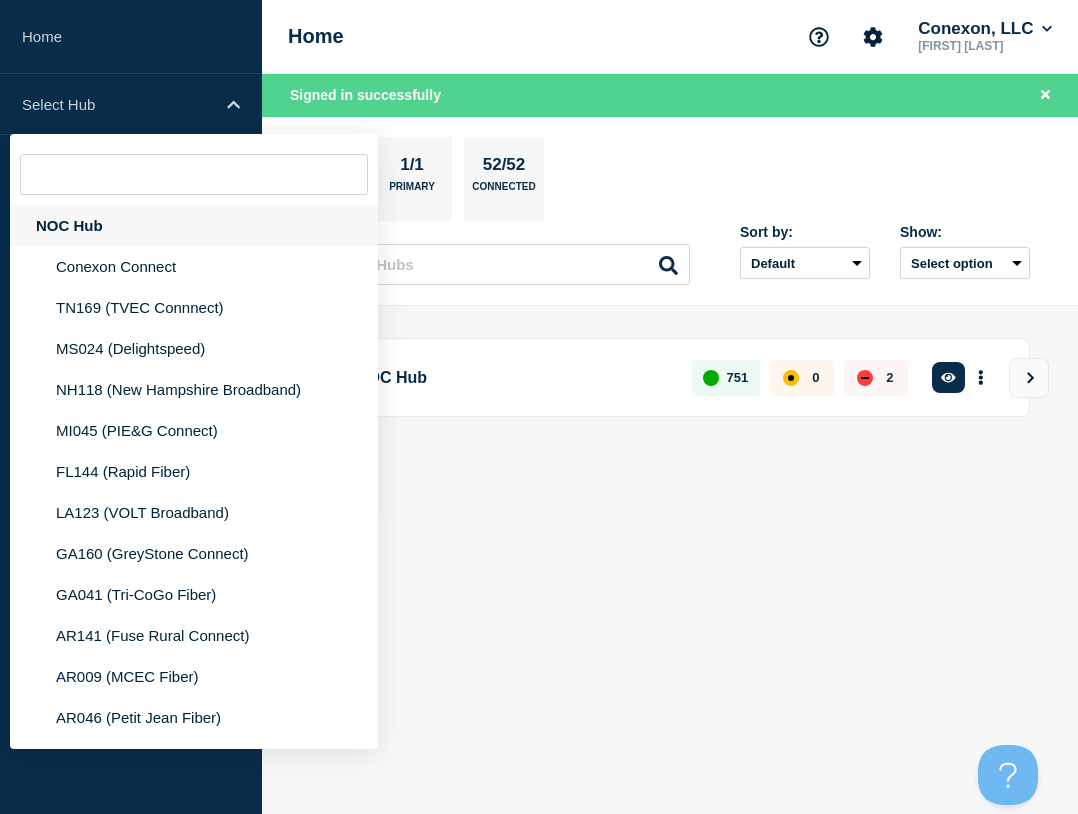 click on "NOC Hub" at bounding box center [194, 225] 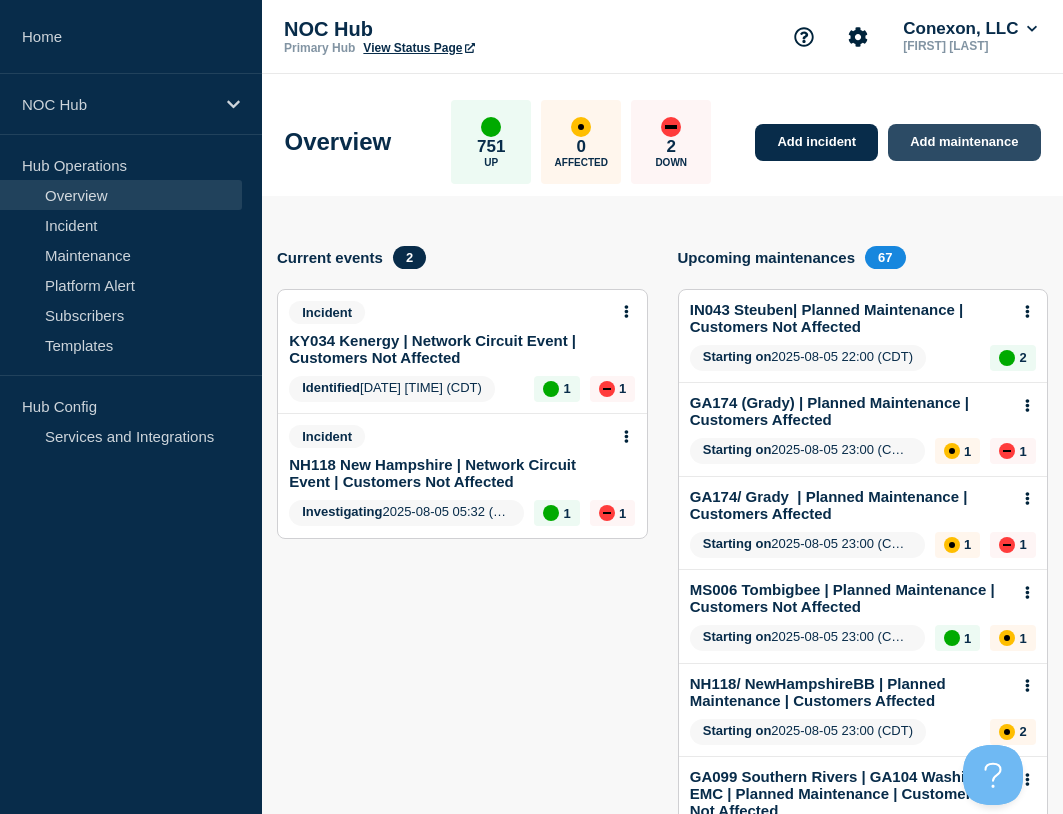 click on "Add maintenance" at bounding box center (964, 142) 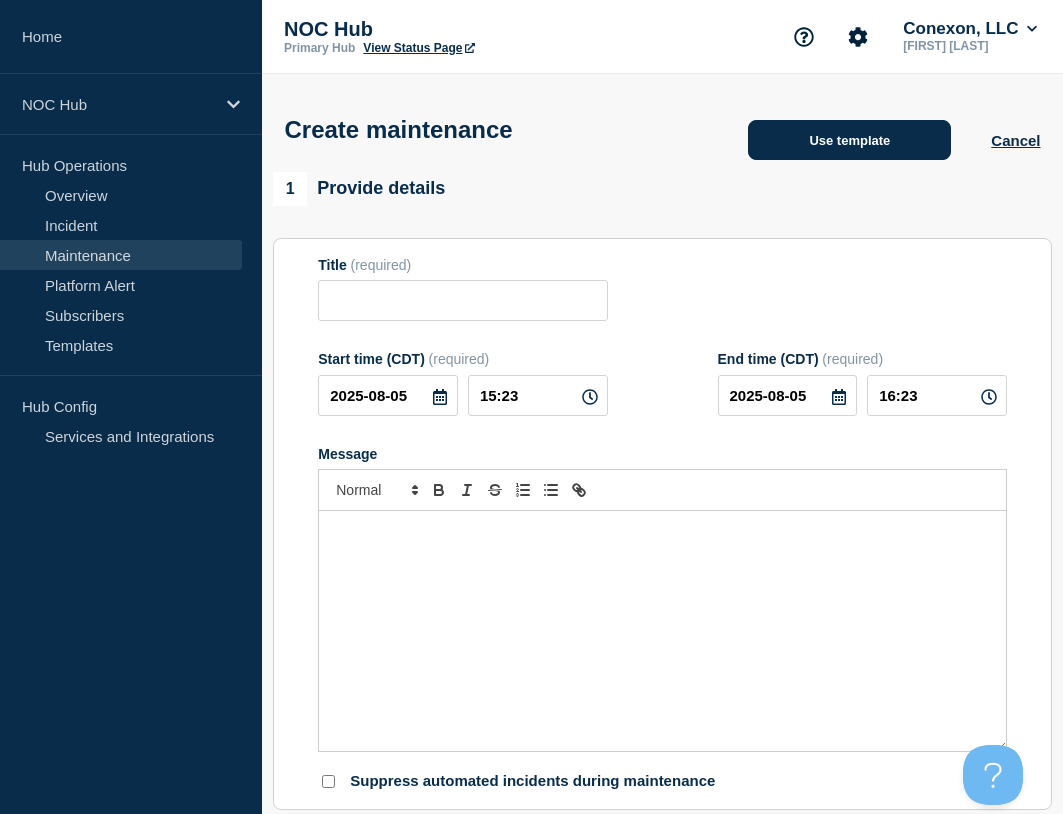 click on "Use template" at bounding box center [849, 140] 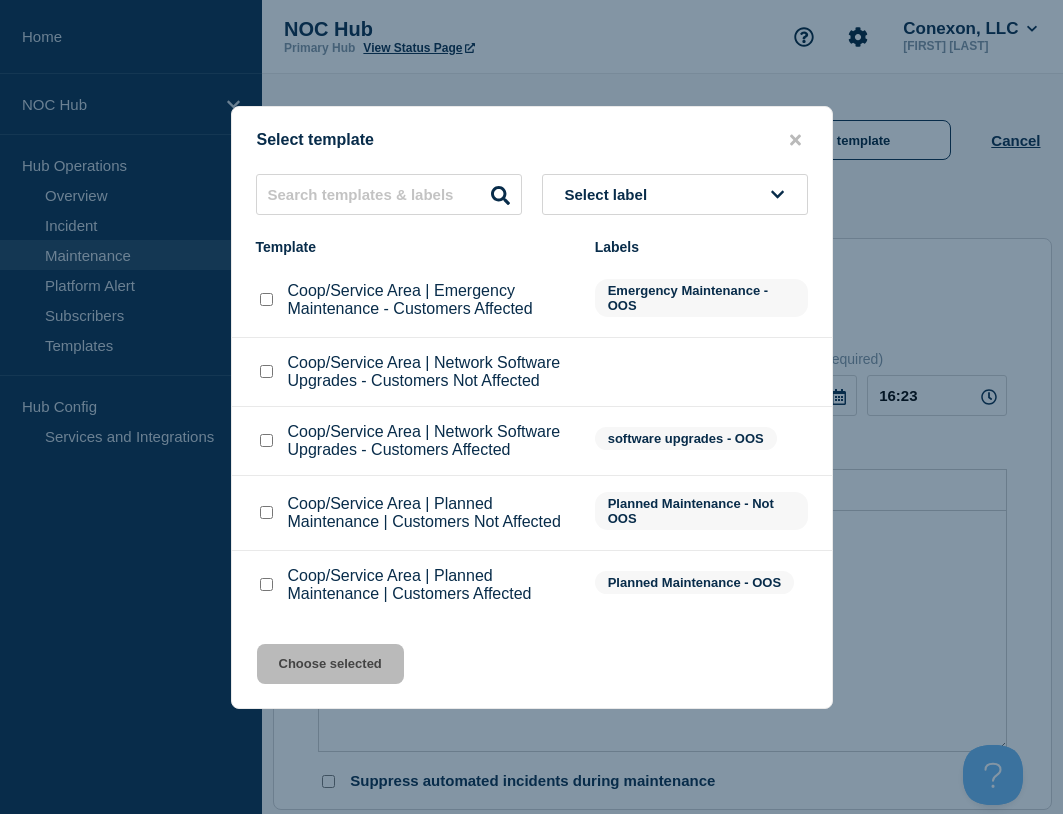 click at bounding box center (266, 512) 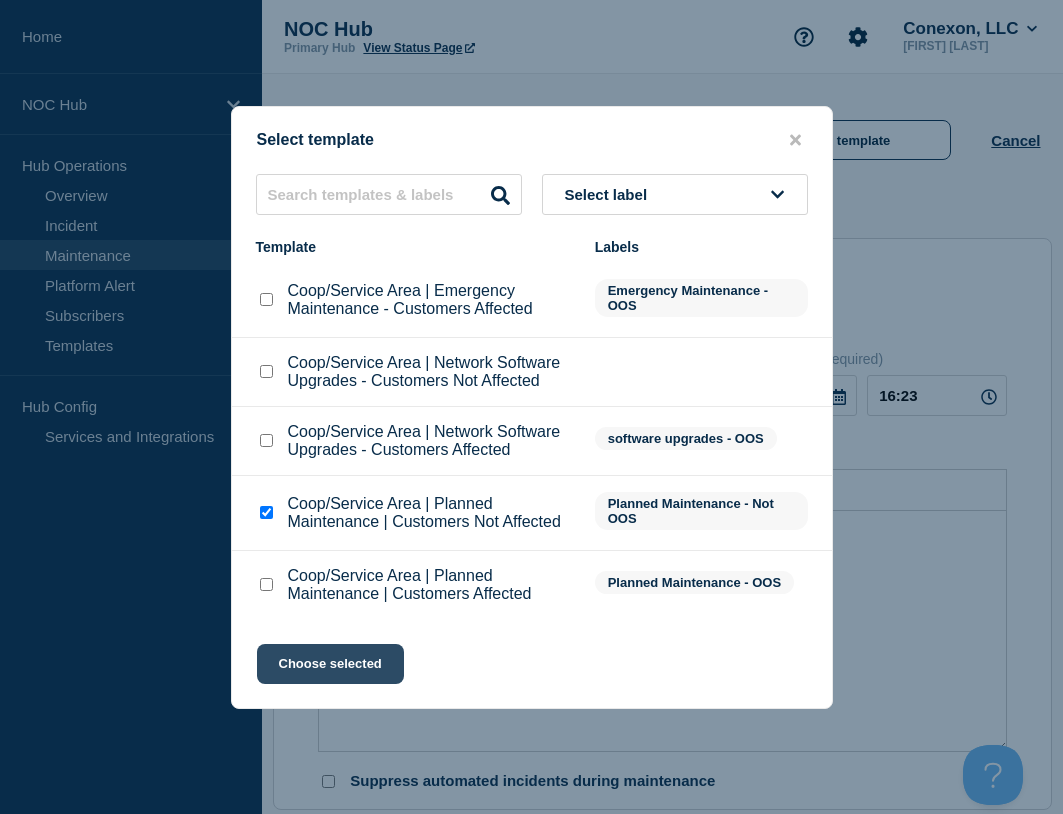 click on "Choose selected" 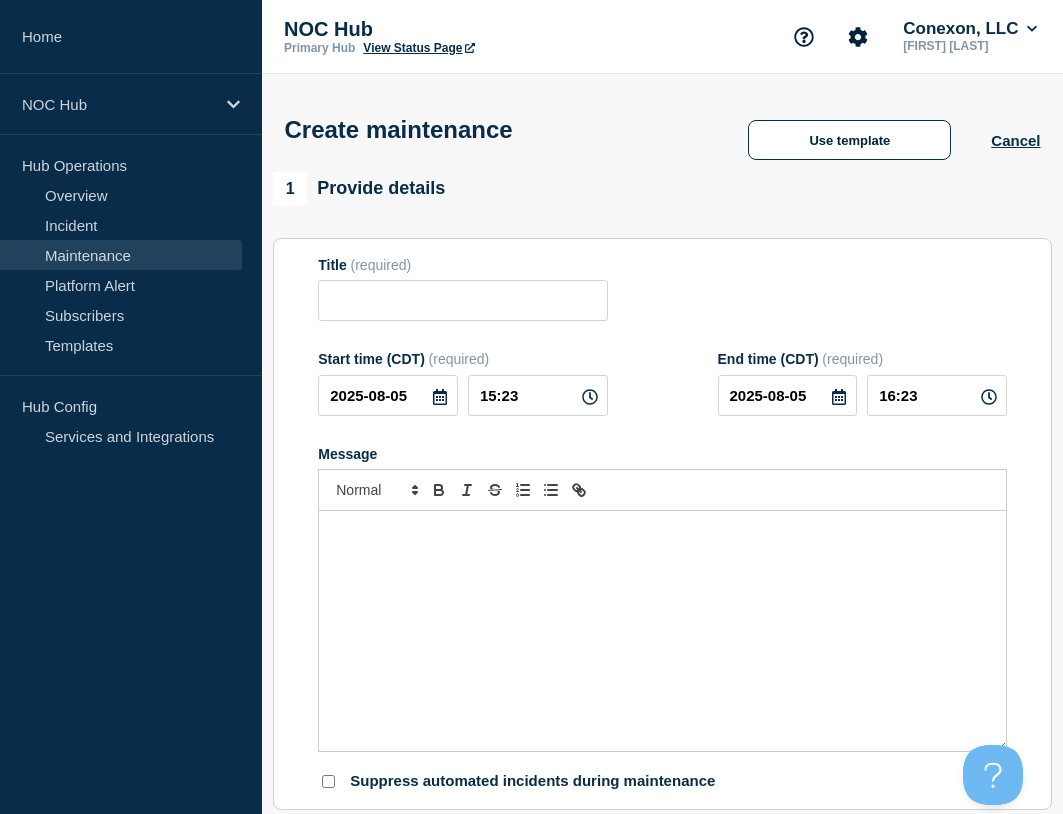 type on "Coop/Service Area | Planned Maintenance | Customers Not Affected" 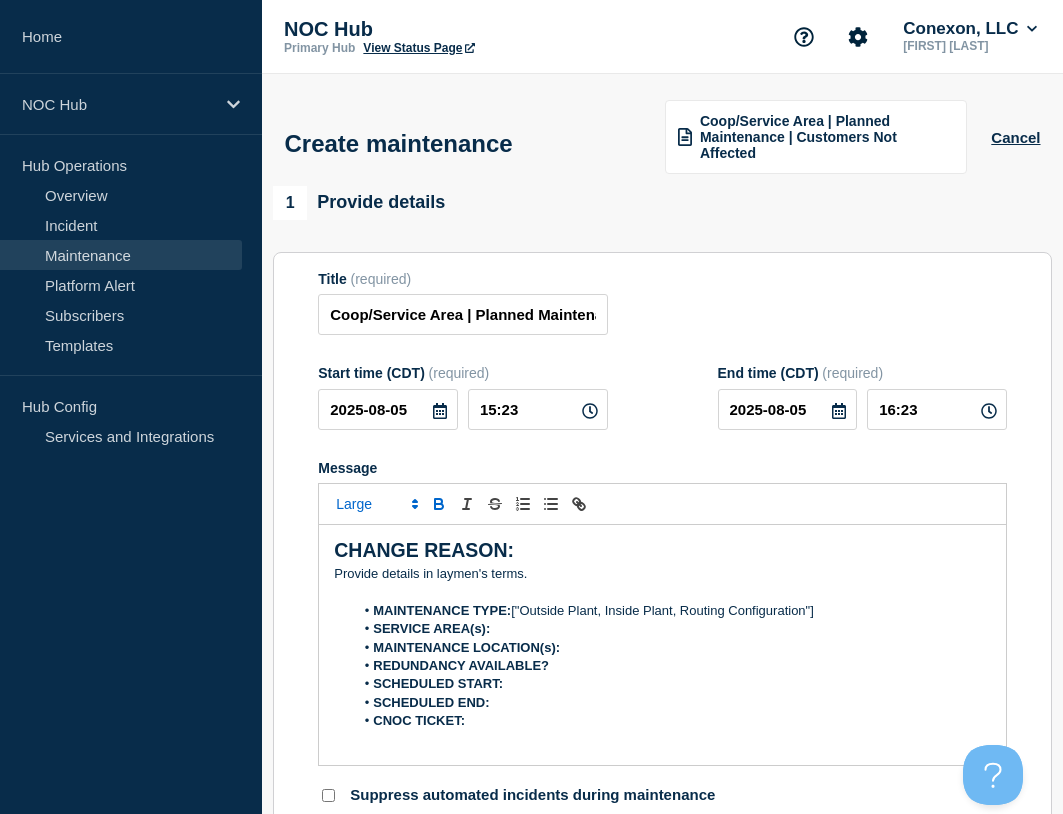 click on "Title  (required) Coop/Service Area | Planned Maintenance | Customers Not Affected Start time (CDT)  (required) 2025-08-05 15:23 End time (CDT)  (required) 2025-08-05 16:23 Message  CHANGE REASON: ﻿Provide details in laymen's terms.  MAINTENANCE TYPE:  ["Outside Plant, Inside Plant, Routing Configuration"] SERVICE AREA(s):  MAINTENANCE LOCATION(s): REDUNDANCY AVAILABLE? SCHEDULED START: SCHEDULED END: CNOC TICKET: You received this email because you are subscribed to Conexon NOC service status notifications. The information contained in this notice is confidential, privileged, and only for the information of intended subscribed recipient(s). Information published herein may not be used, republished or redistributed, without the prior written consent of Conexon LLC. Suppress automated incidents during maintenance" 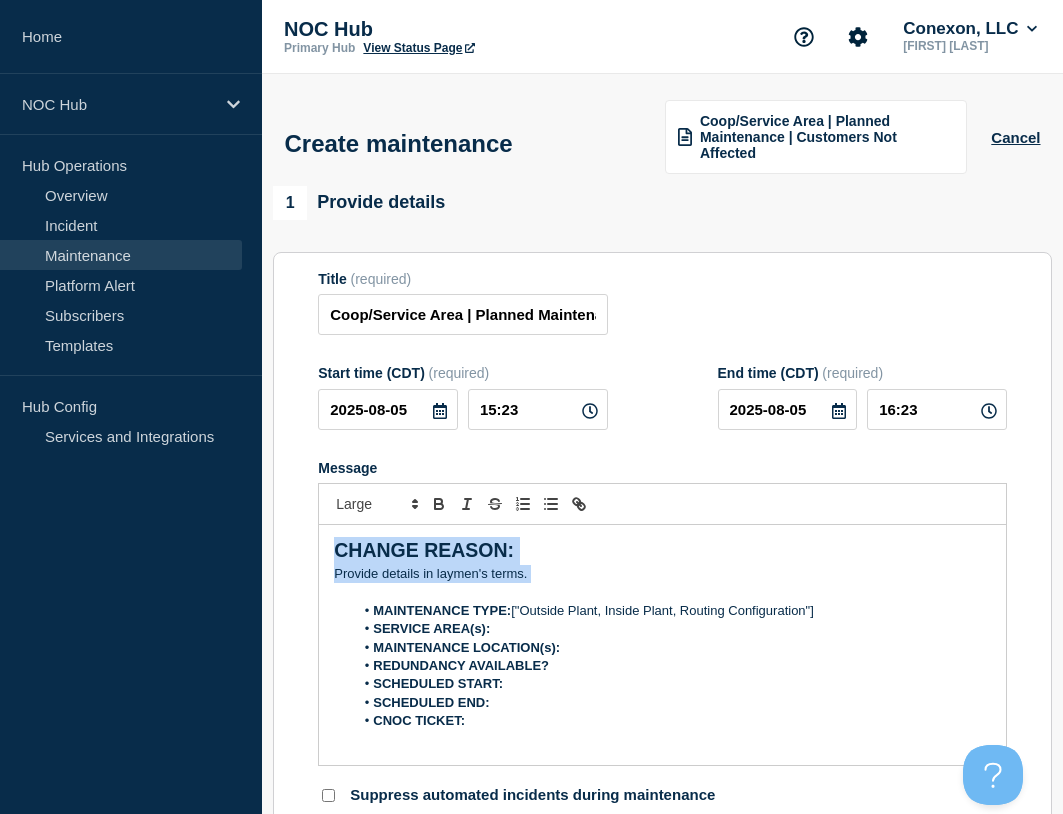 drag, startPoint x: 566, startPoint y: 570, endPoint x: 290, endPoint y: 535, distance: 278.21036 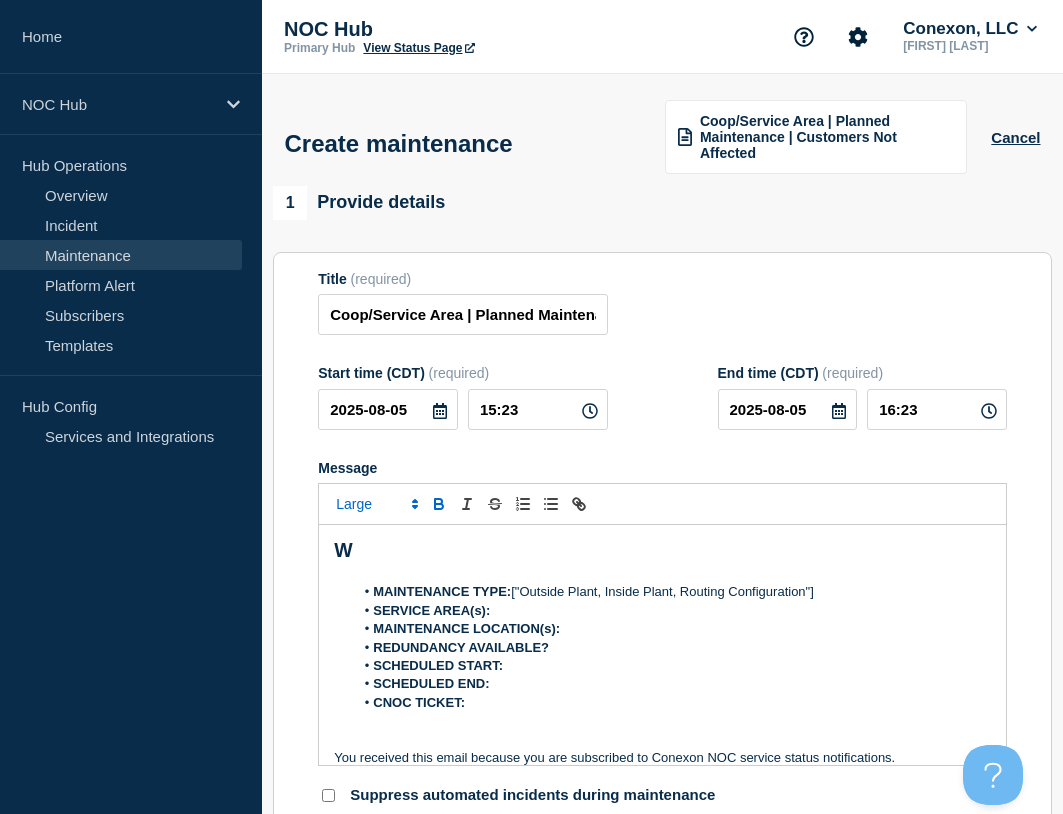 type 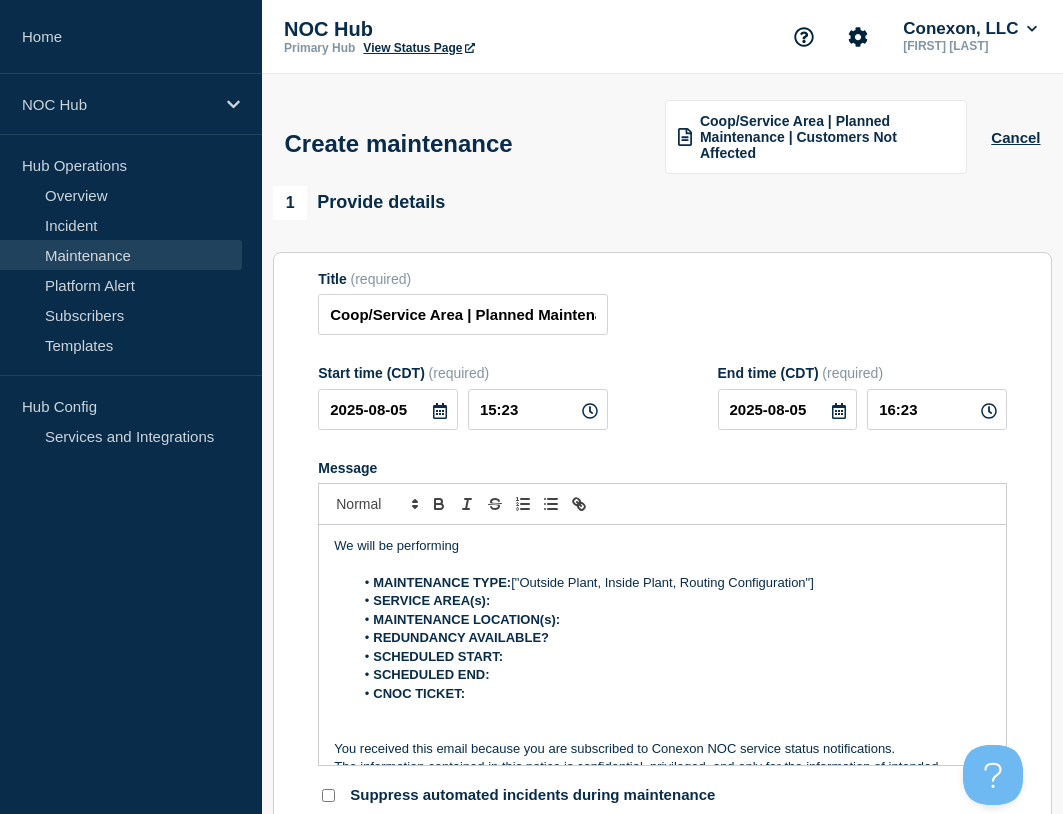 click on "We will be performing  MAINTENANCE TYPE:  ["Outside Plant, Inside Plant, Routing Configuration"] SERVICE AREA(s):  MAINTENANCE LOCATION(s): REDUNDANCY AVAILABLE? SCHEDULED START: SCHEDULED END: CNOC TICKET: You received this email because you are subscribed to Conexon NOC service status notifications. The information contained in this notice is confidential, privileged, and only for the information of intended subscribed recipient(s). Information published herein may not be used, republished or redistributed, without the prior written consent of Conexon LLC." at bounding box center (662, 645) 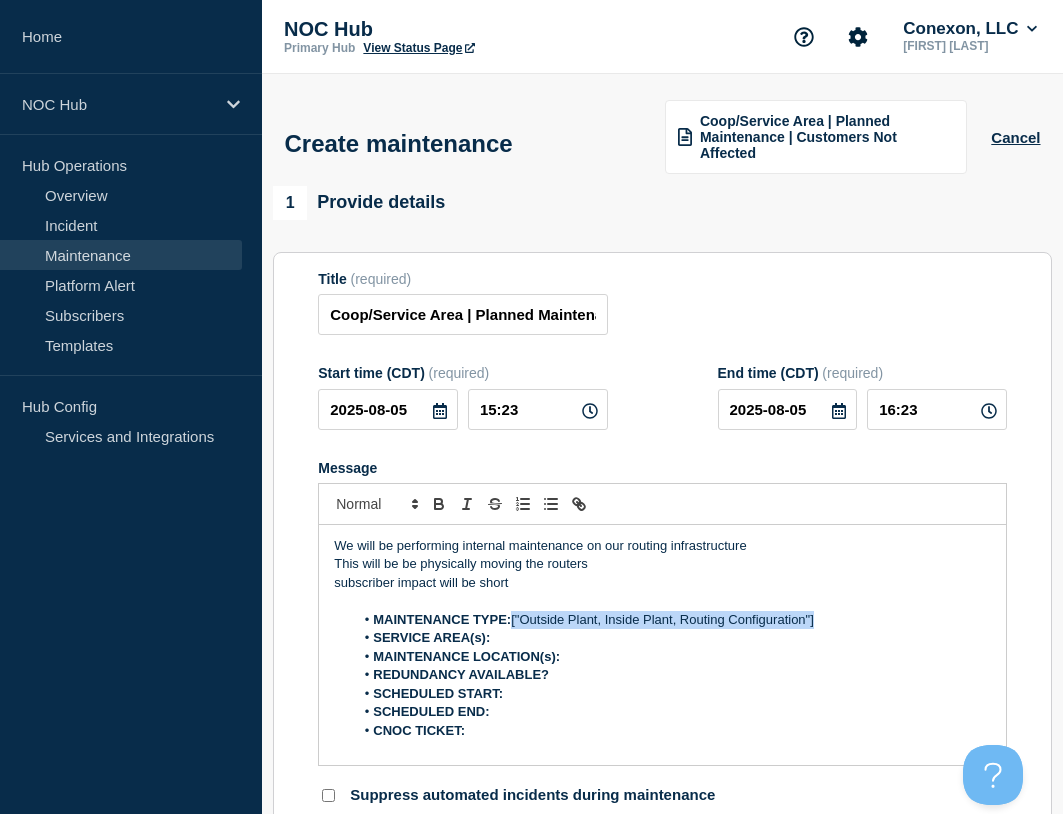 drag, startPoint x: 514, startPoint y: 619, endPoint x: 871, endPoint y: 622, distance: 357.0126 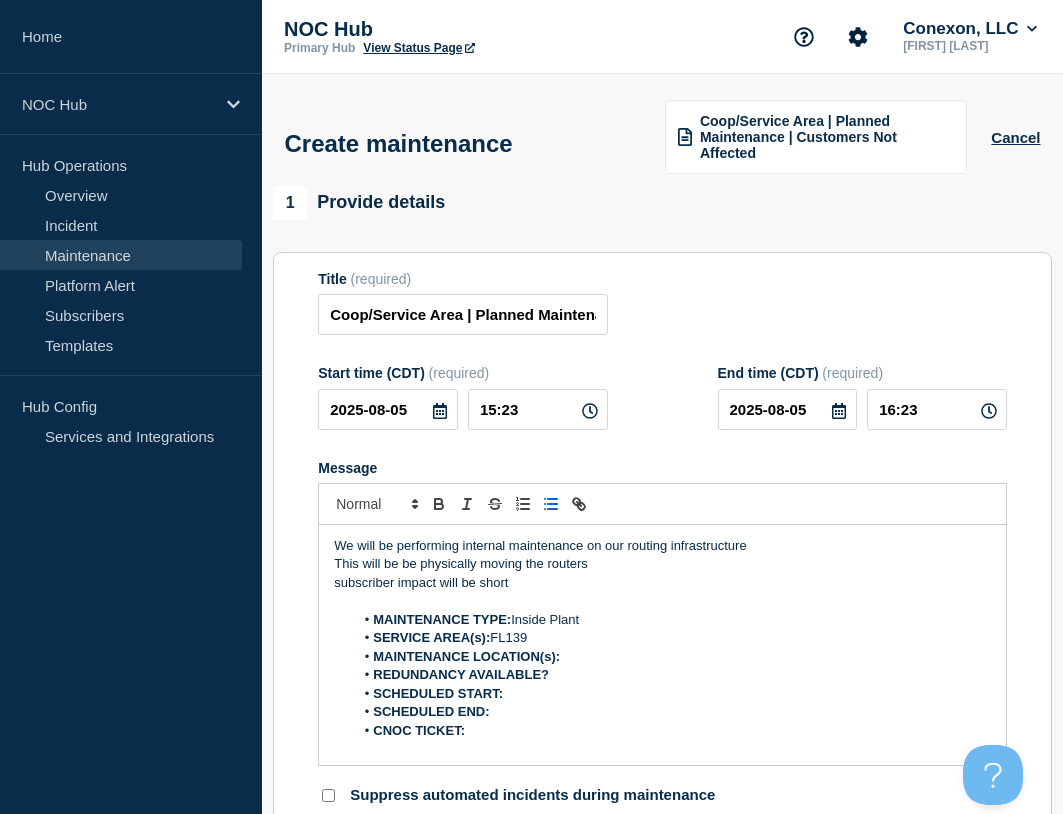 click on "MAINTENANCE LOCATION(s):" at bounding box center (672, 657) 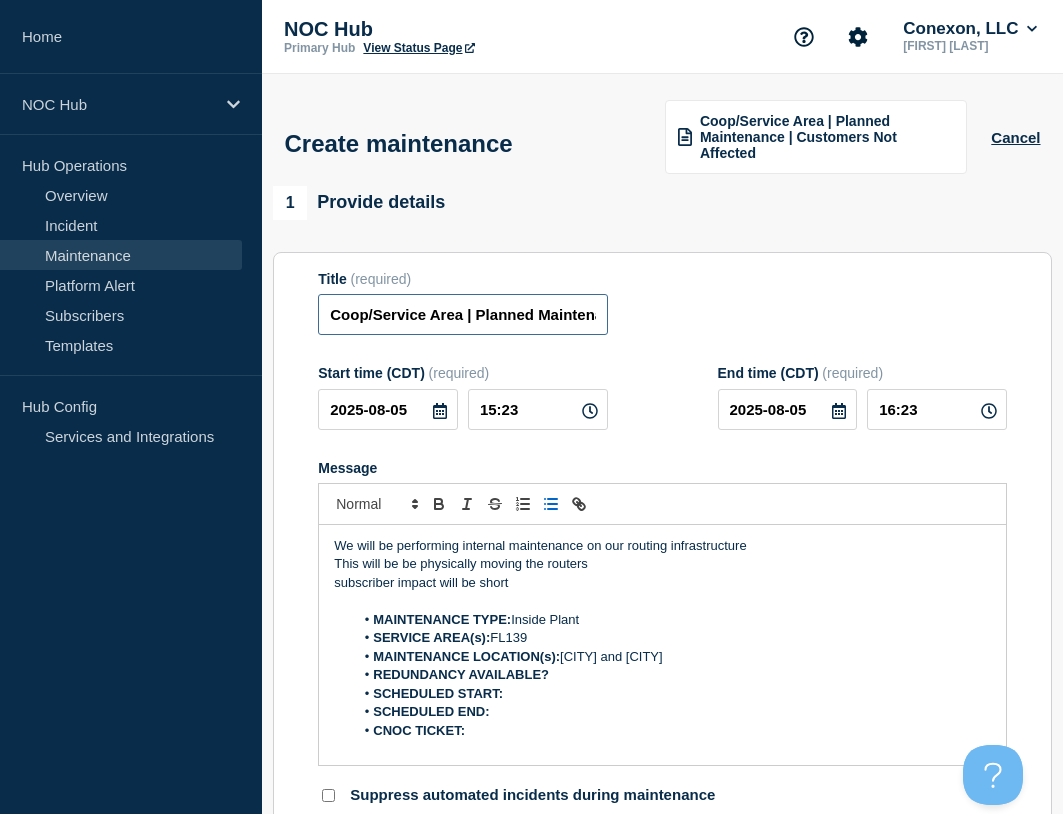 drag, startPoint x: 462, startPoint y: 324, endPoint x: 291, endPoint y: 314, distance: 171.29214 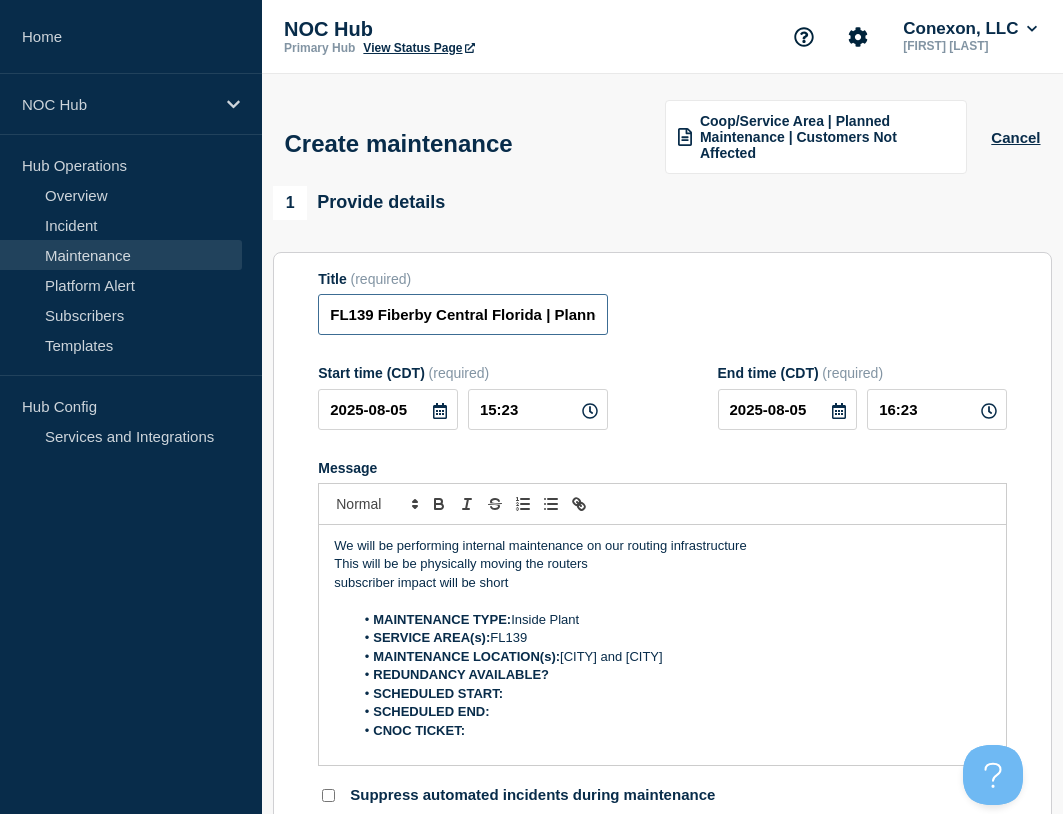click on "FL139 Fiberby Central Florida | Planned Maintenance | Customers Not Affected" at bounding box center (462, 314) 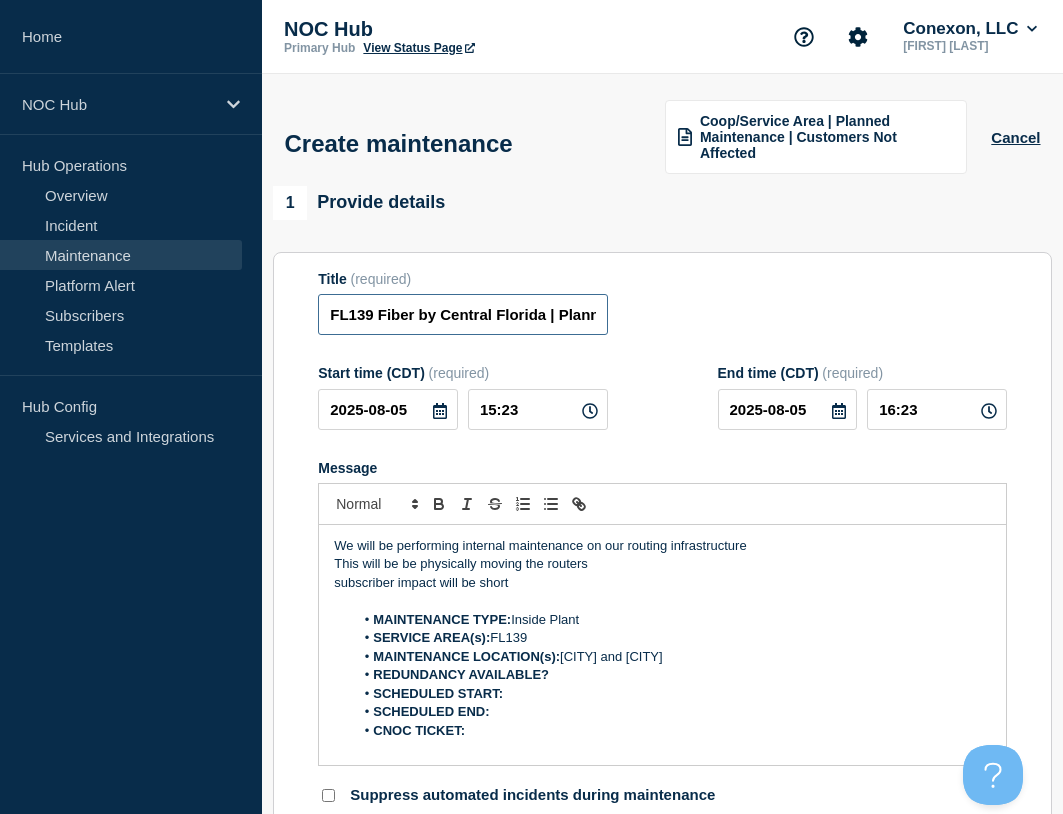 type on "FL139 Fiber by Central Florida | Planned Maintenance | Customers Not Affected" 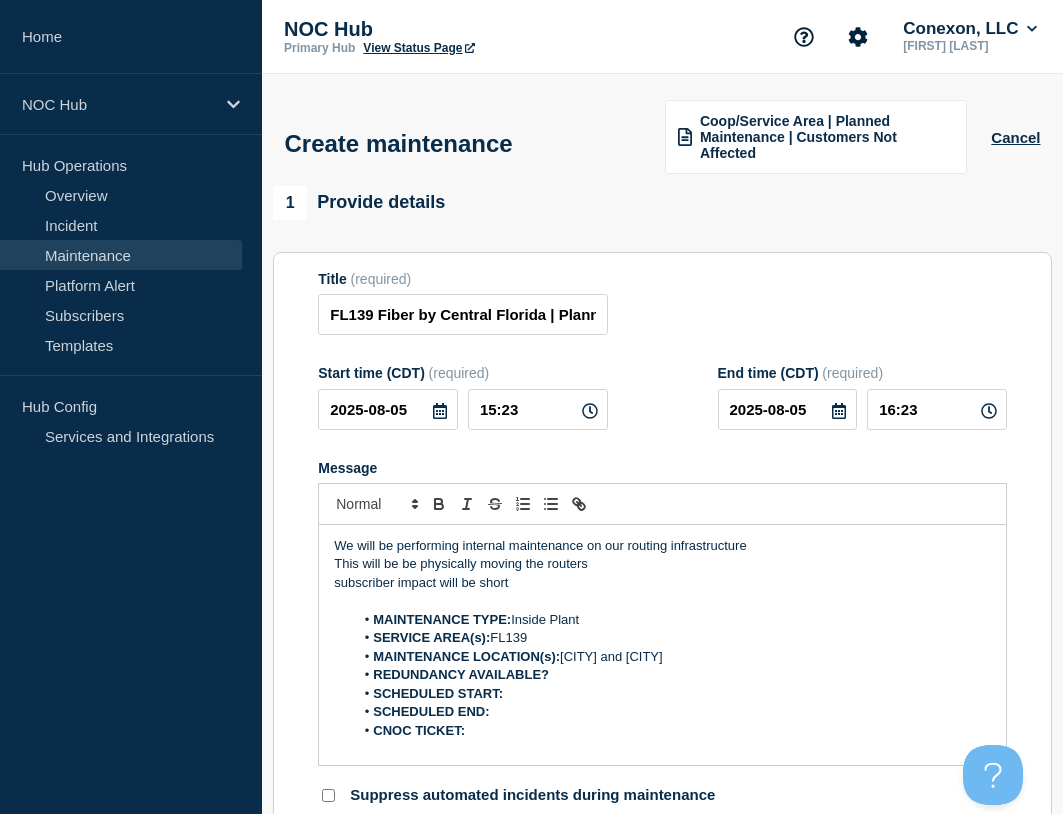 click on "REDUNDANCY AVAILABLE?" at bounding box center [672, 675] 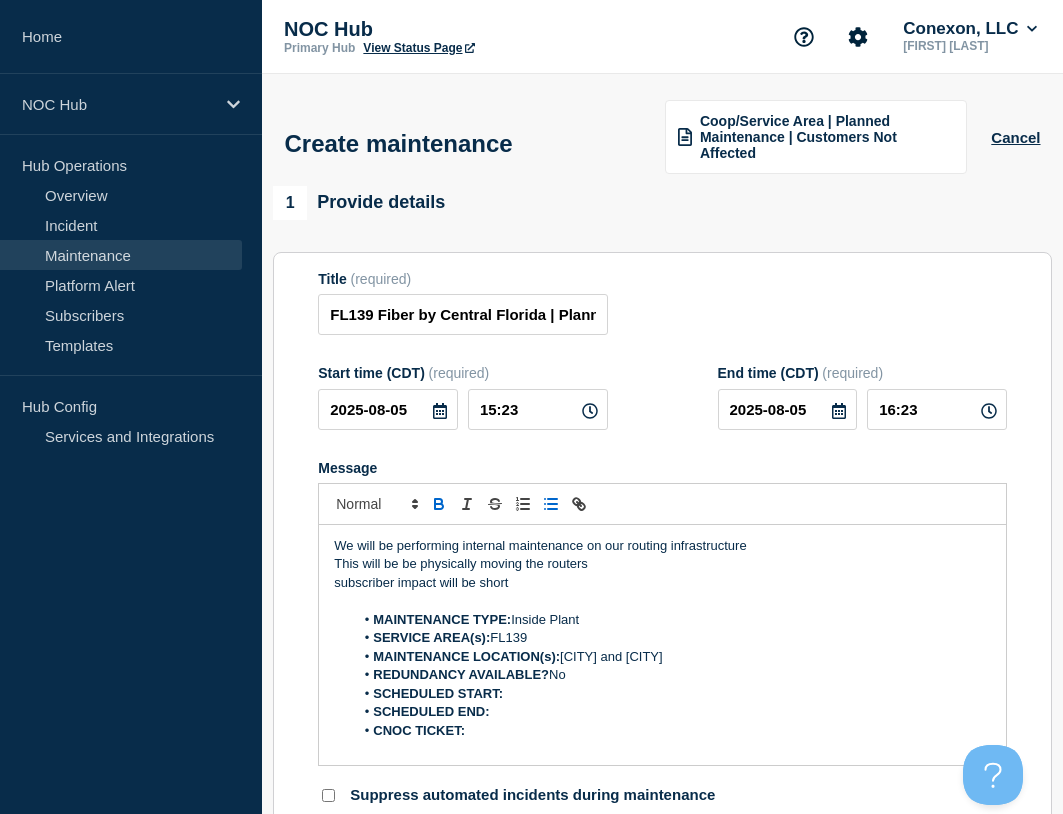 click on "SCHEDULED START:  ﻿" at bounding box center (672, 694) 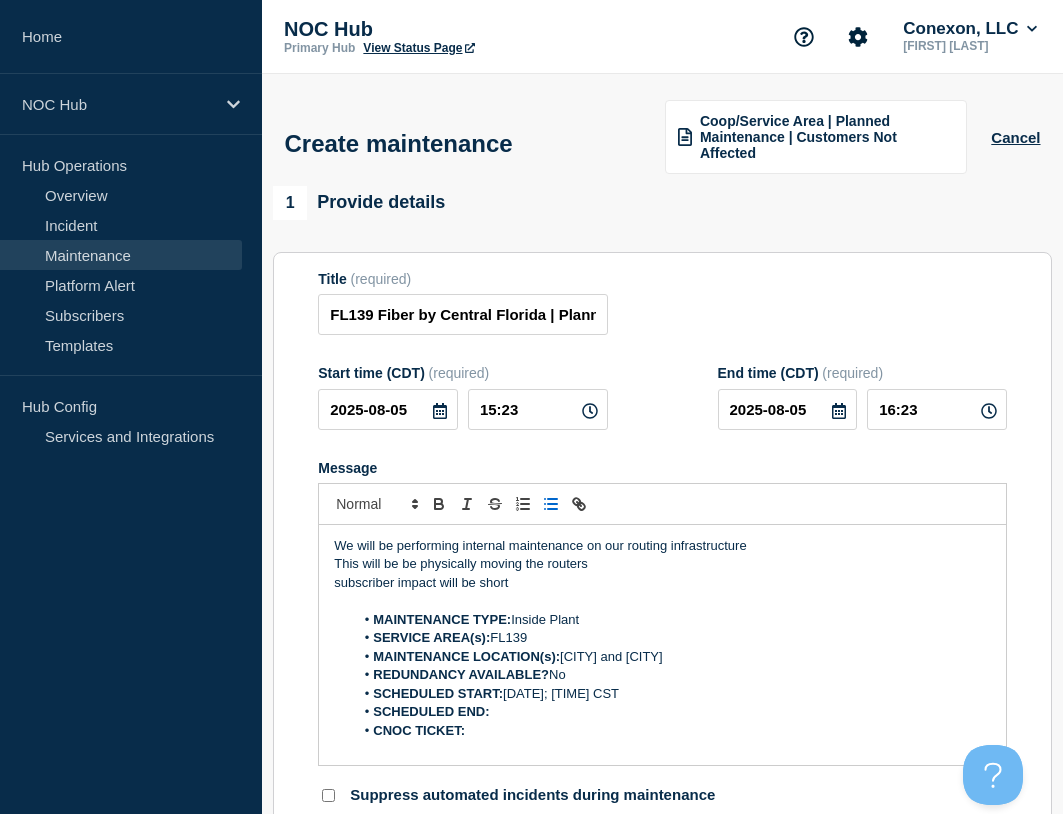 click on "SCHEDULED END:" at bounding box center (672, 712) 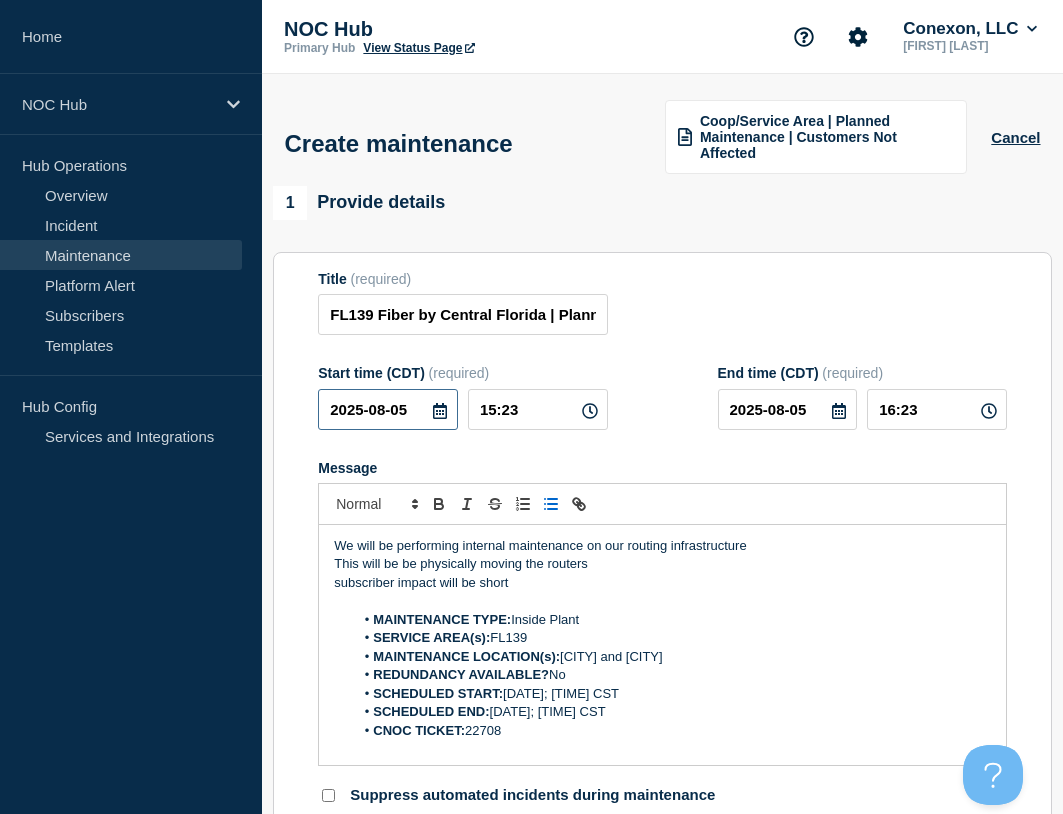 click on "2025-08-05" at bounding box center (388, 409) 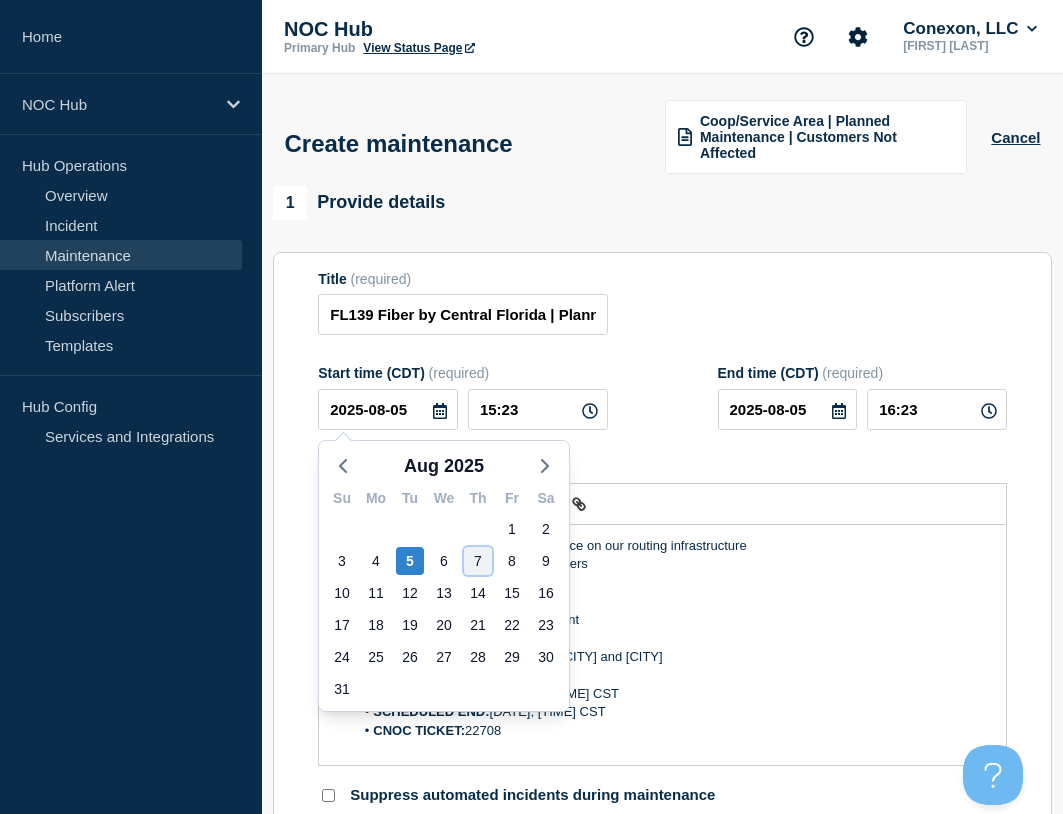 click on "7" 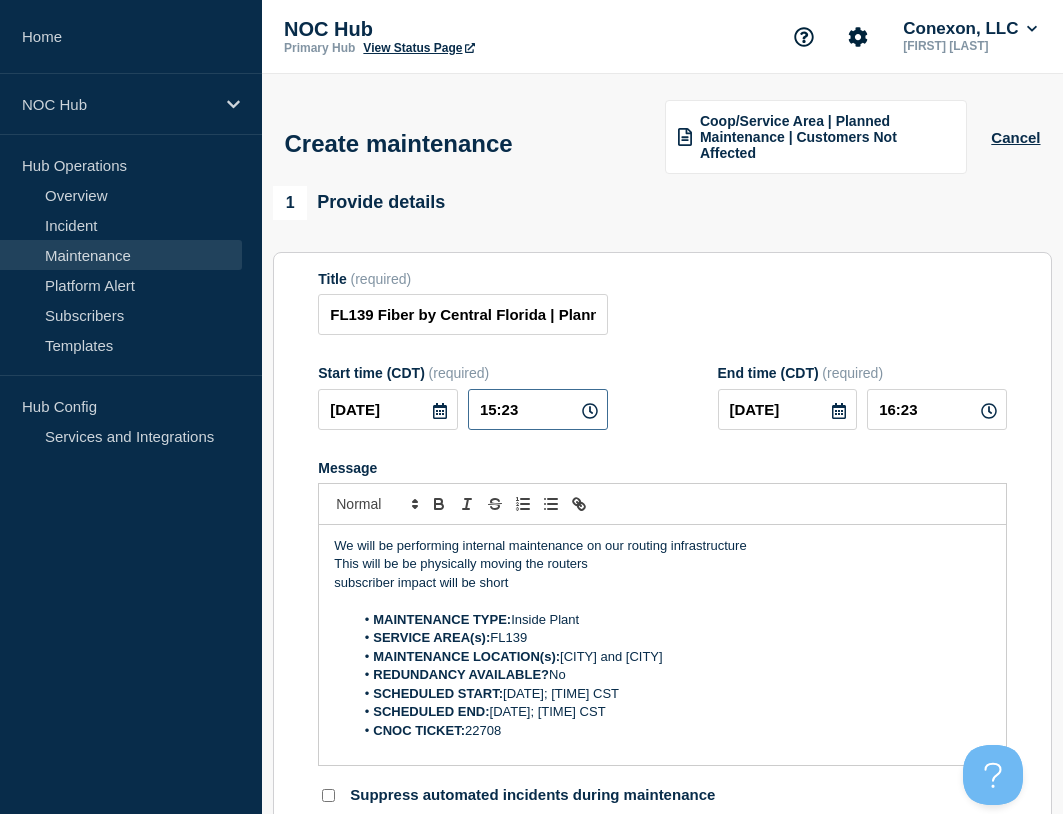 drag, startPoint x: 526, startPoint y: 414, endPoint x: 482, endPoint y: 414, distance: 44 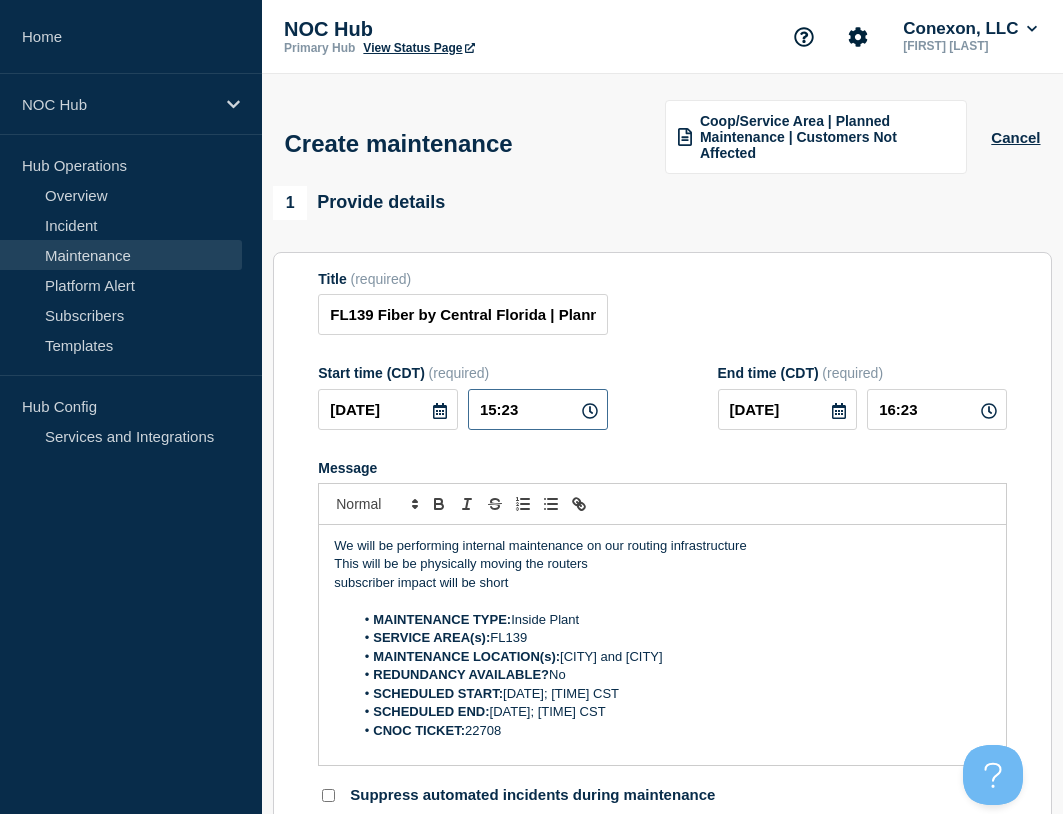 click on "15:23" at bounding box center (538, 409) 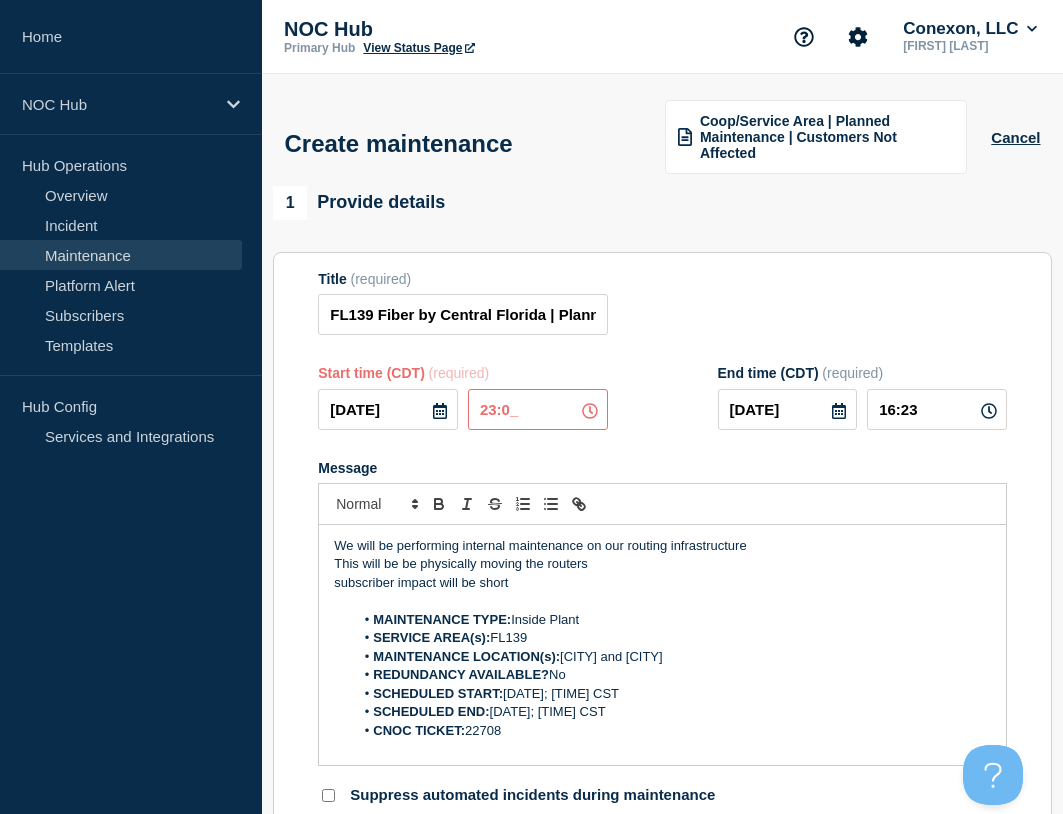 type on "23:00" 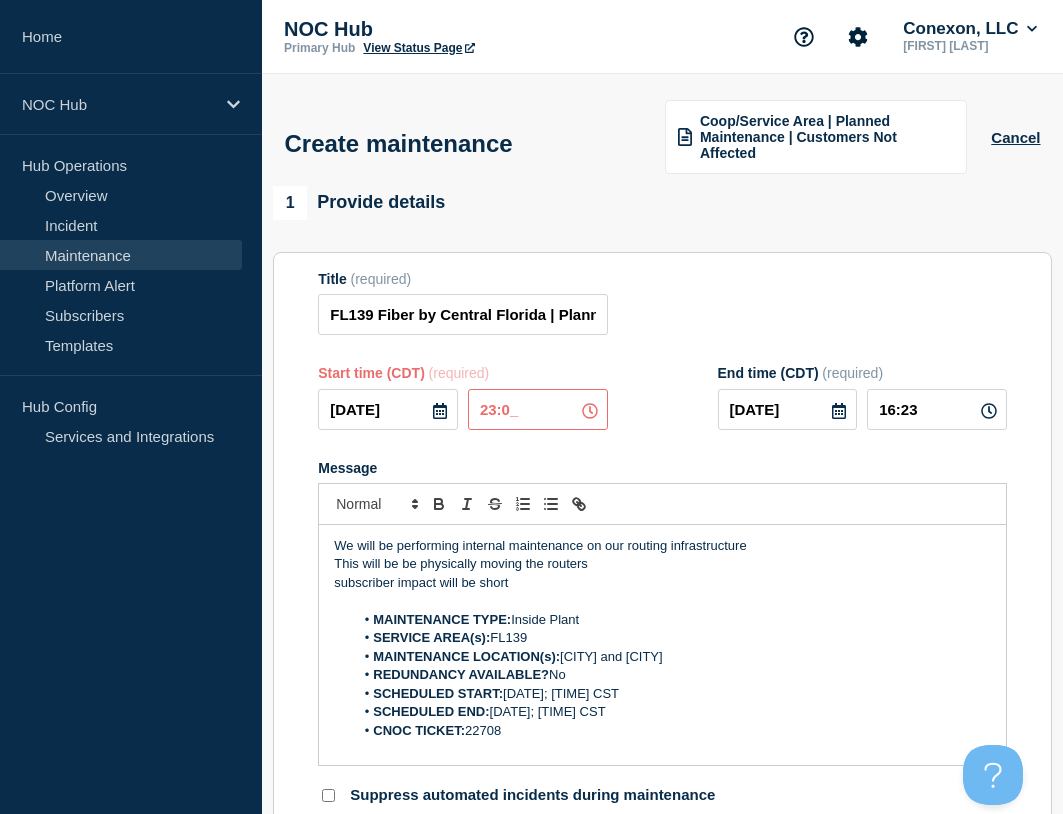type on "2025-08-08" 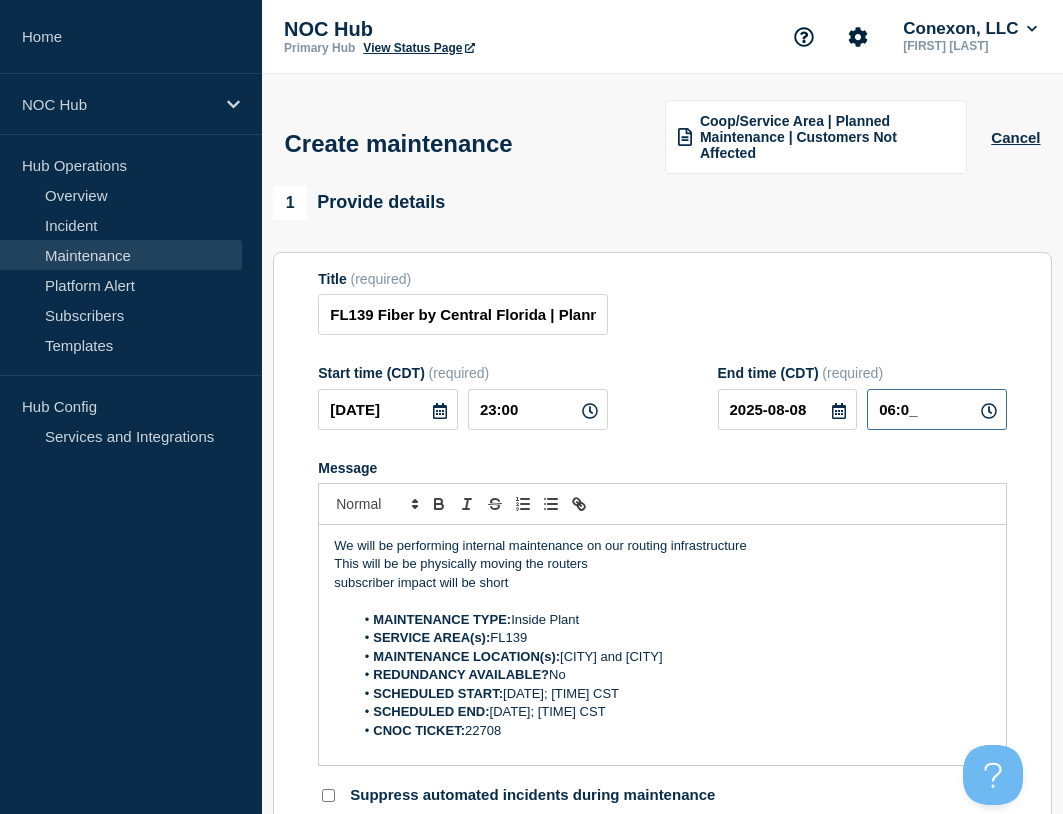 type on "06:00" 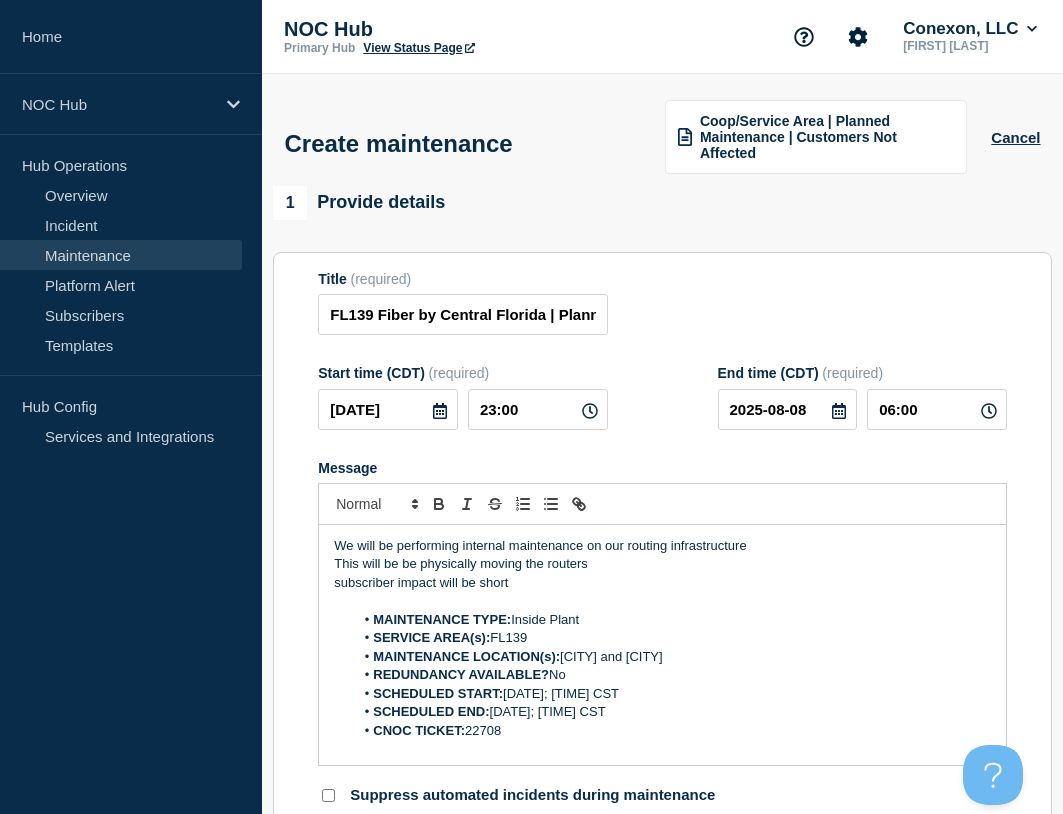 click on "Title  (required) FL139 Fiber by Central Florida | Planned Maintenance | Customers Not Affected" at bounding box center [662, 303] 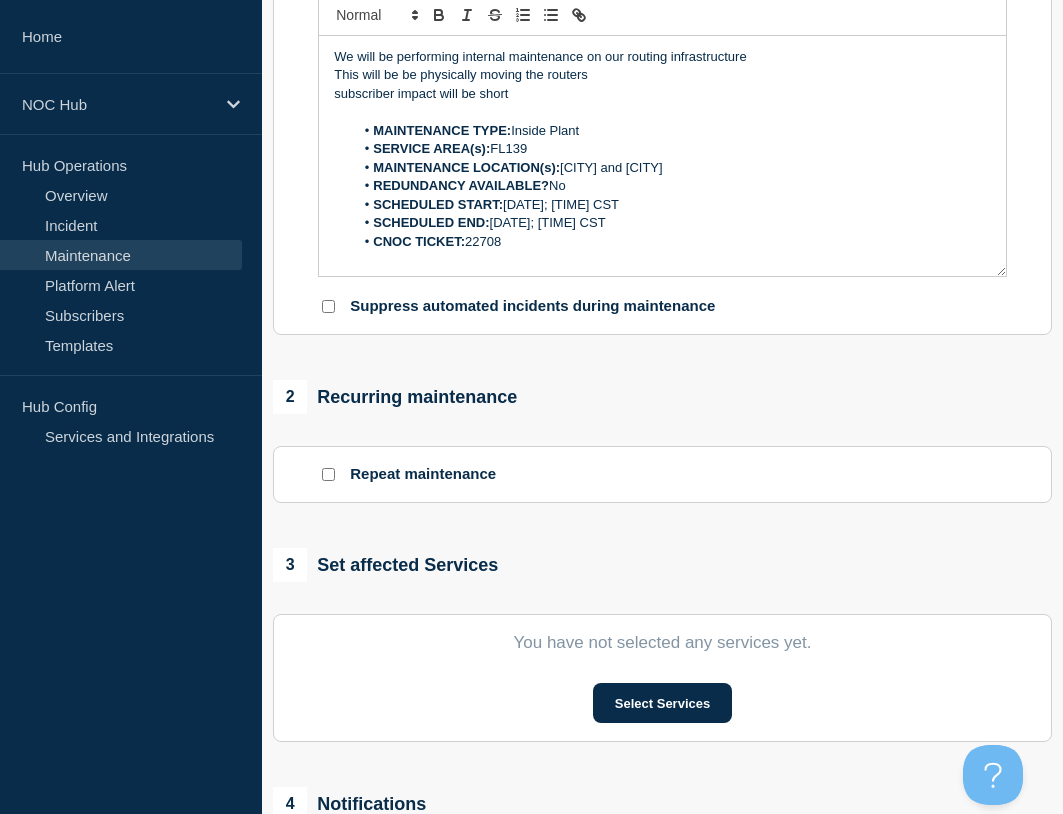scroll, scrollTop: 500, scrollLeft: 0, axis: vertical 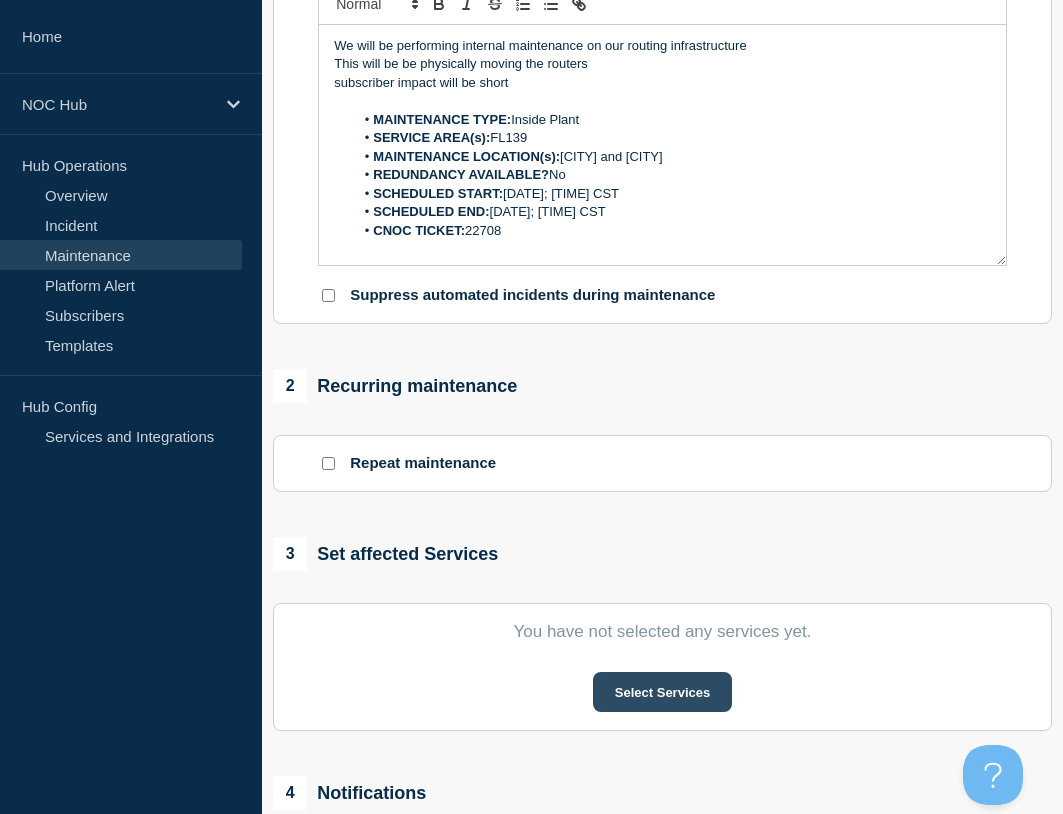 click on "Select Services" at bounding box center (662, 692) 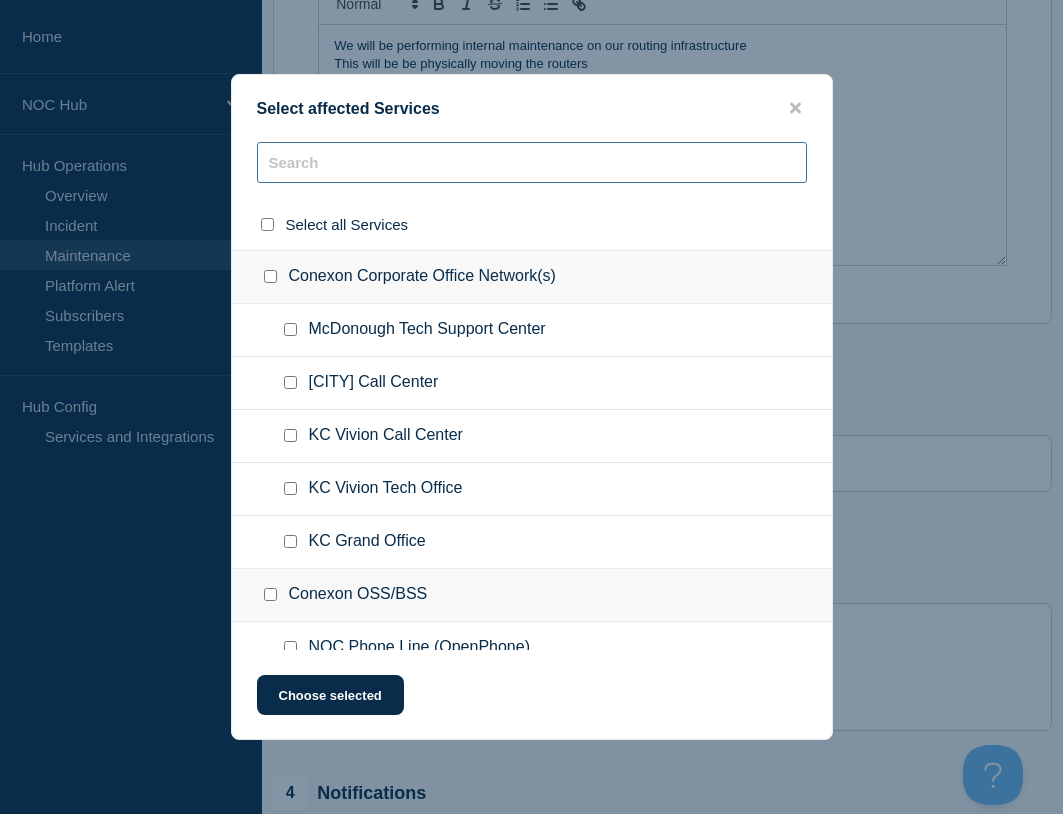 click at bounding box center [532, 162] 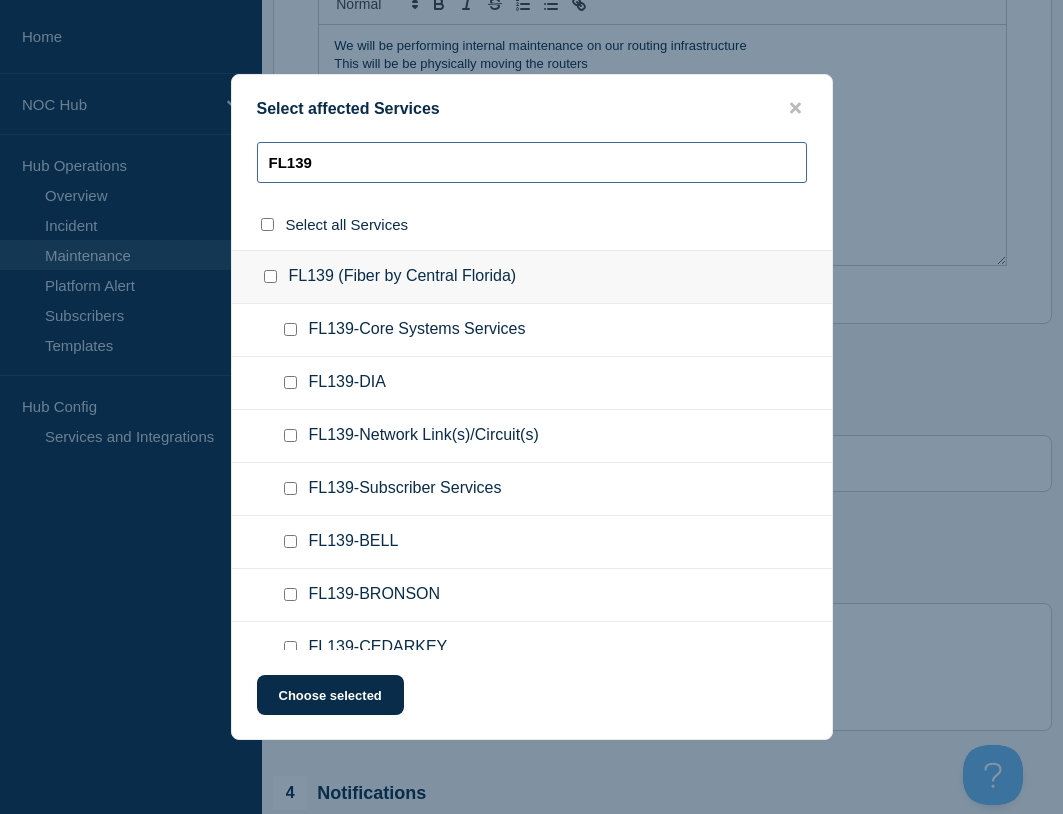 type on "FL139" 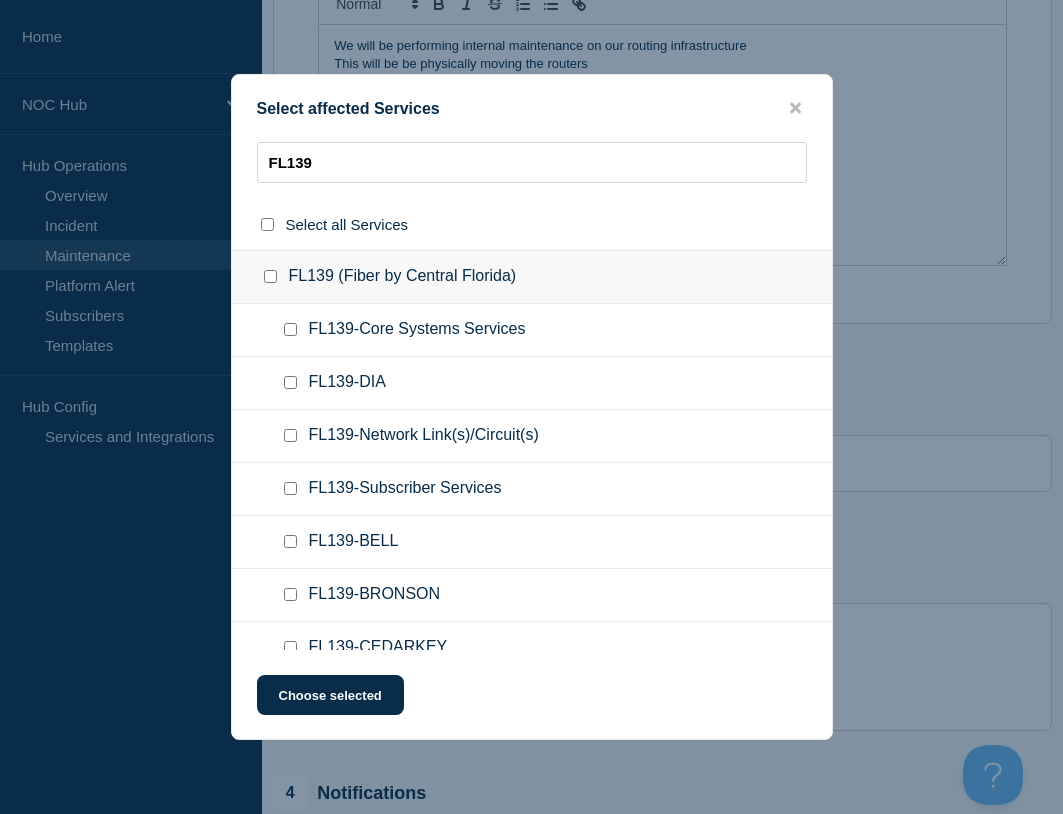 click at bounding box center (290, 329) 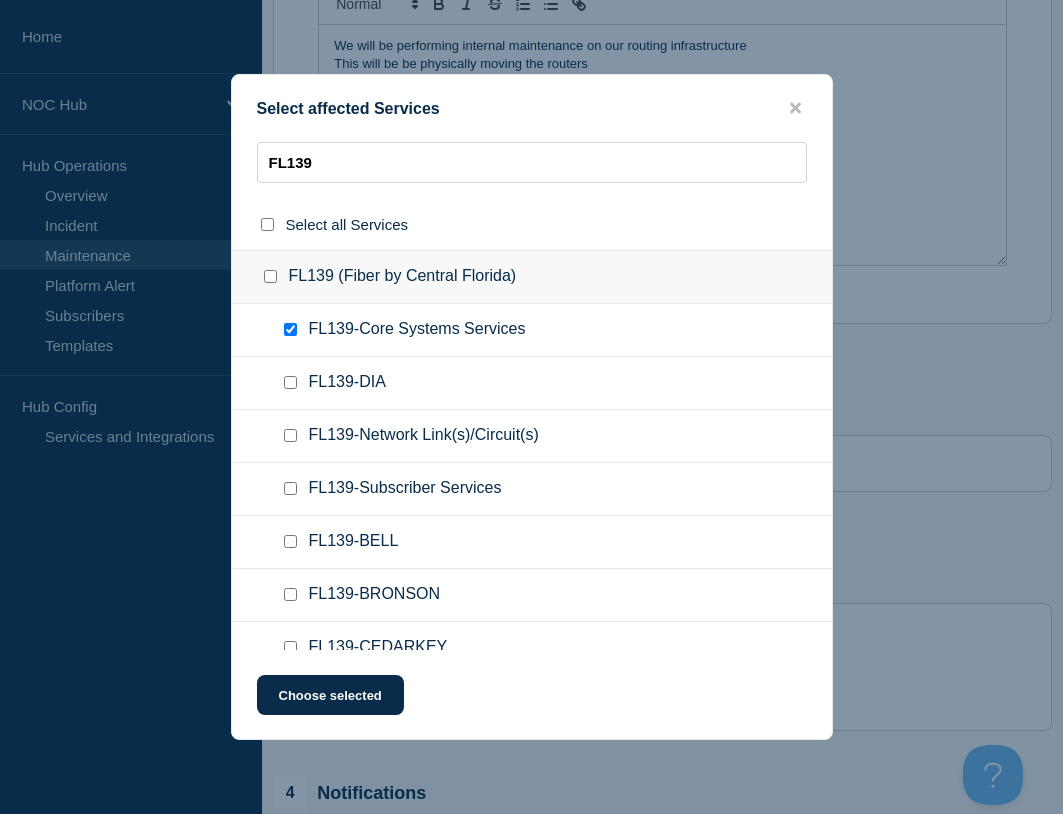 click at bounding box center [290, 435] 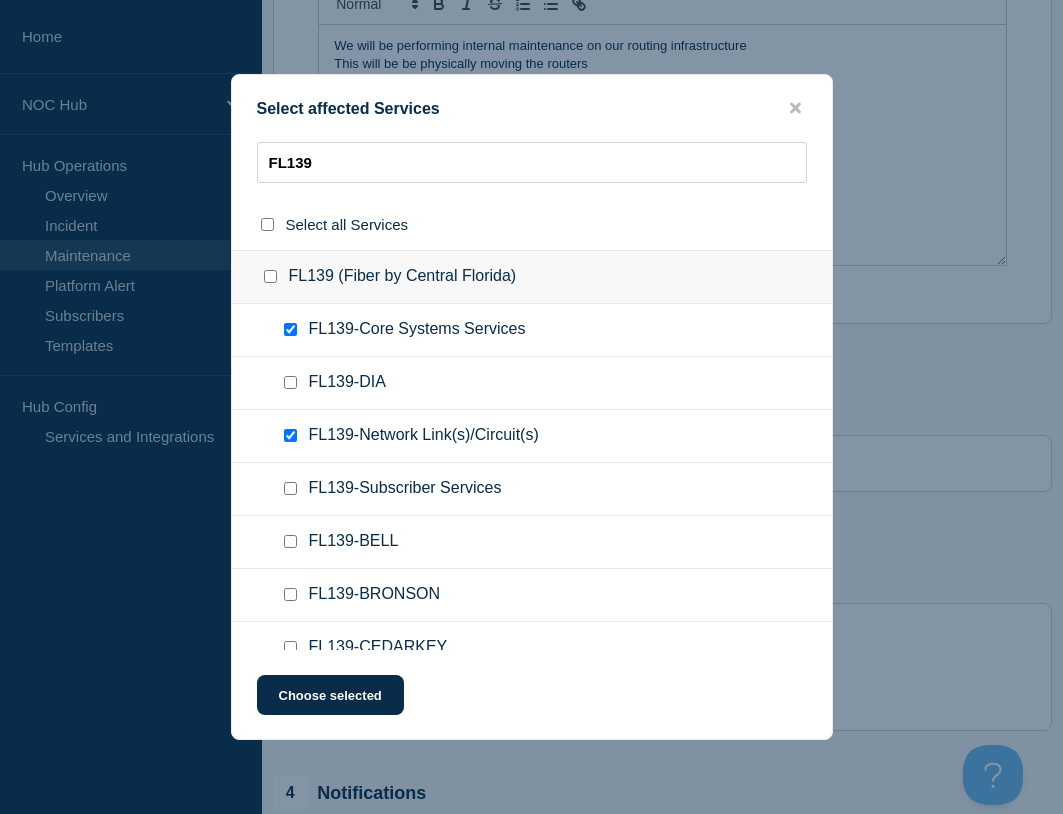 click at bounding box center (290, 488) 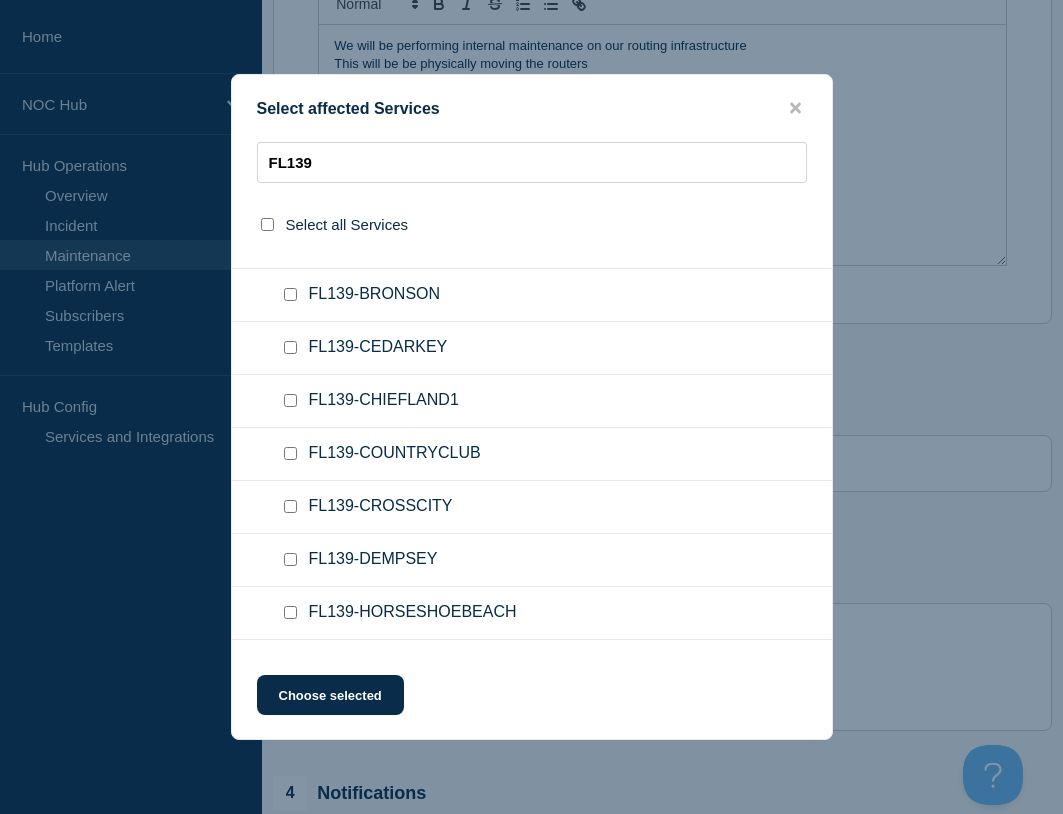 scroll, scrollTop: 400, scrollLeft: 0, axis: vertical 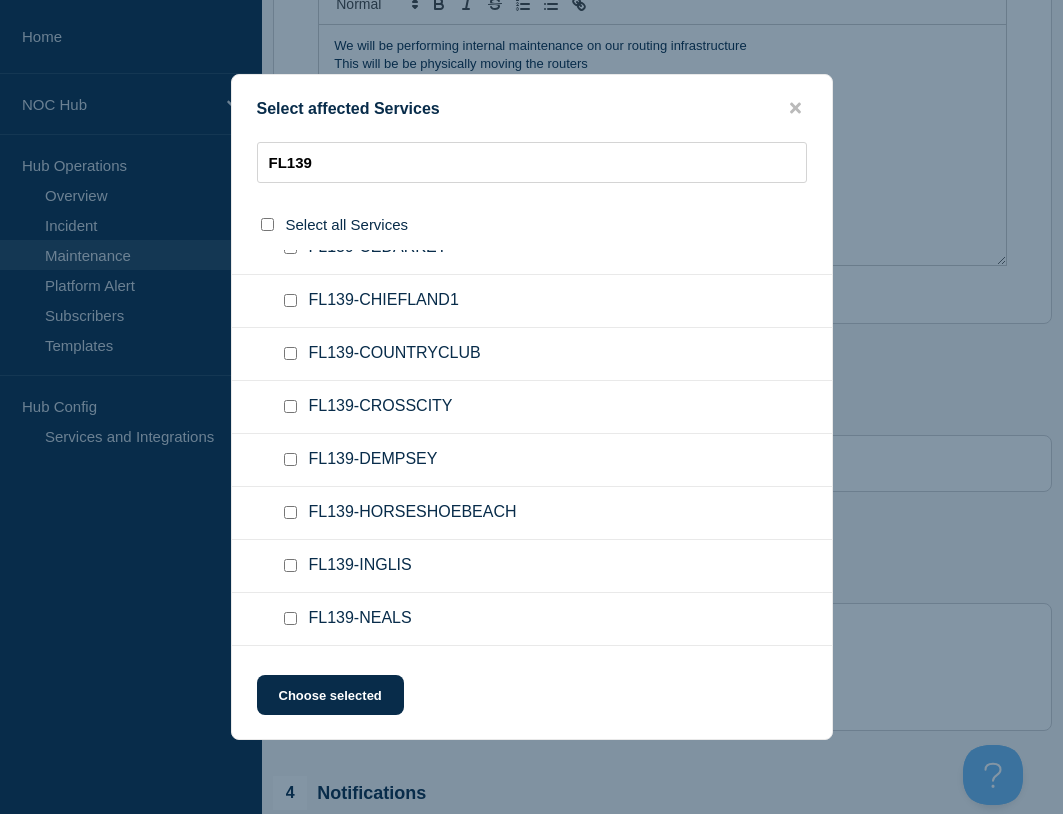 click at bounding box center (290, 300) 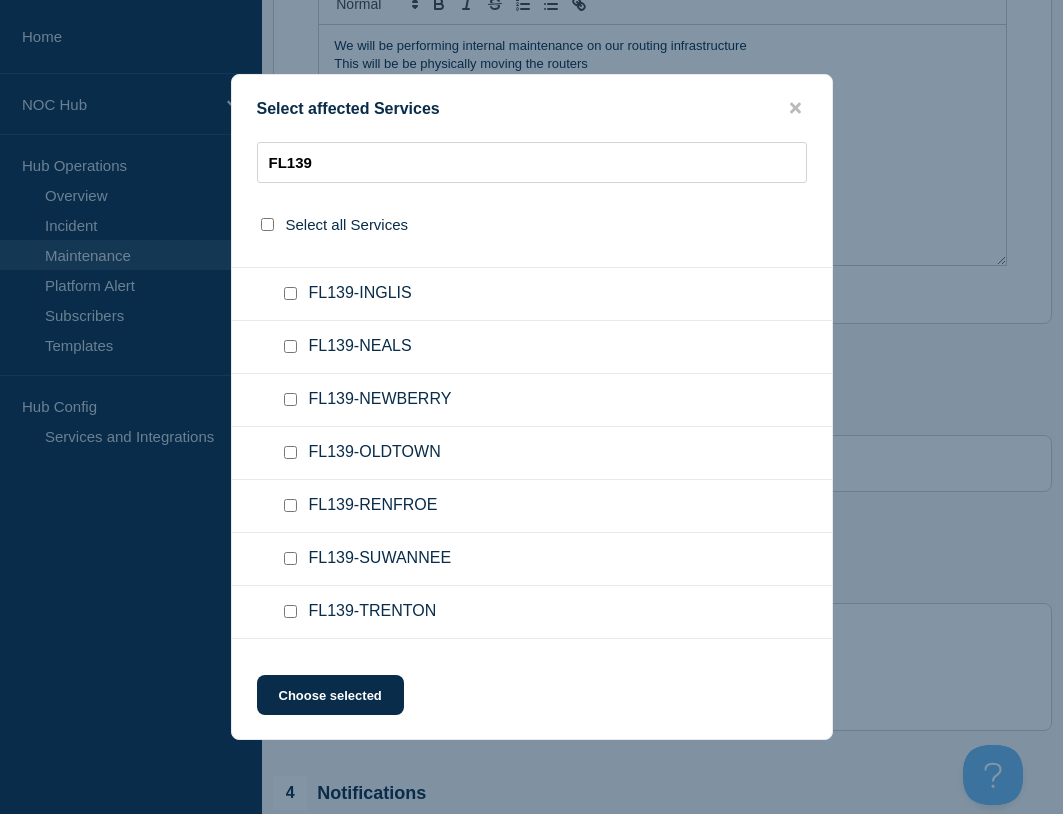 scroll, scrollTop: 700, scrollLeft: 0, axis: vertical 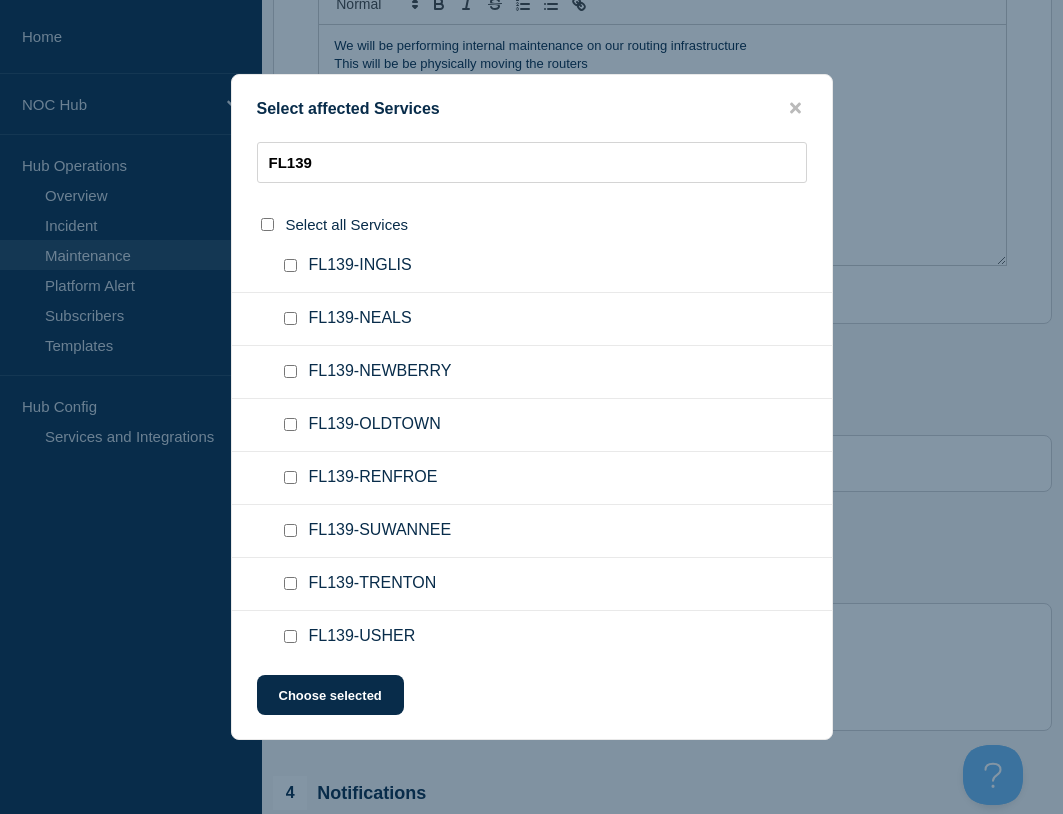 click at bounding box center (290, 371) 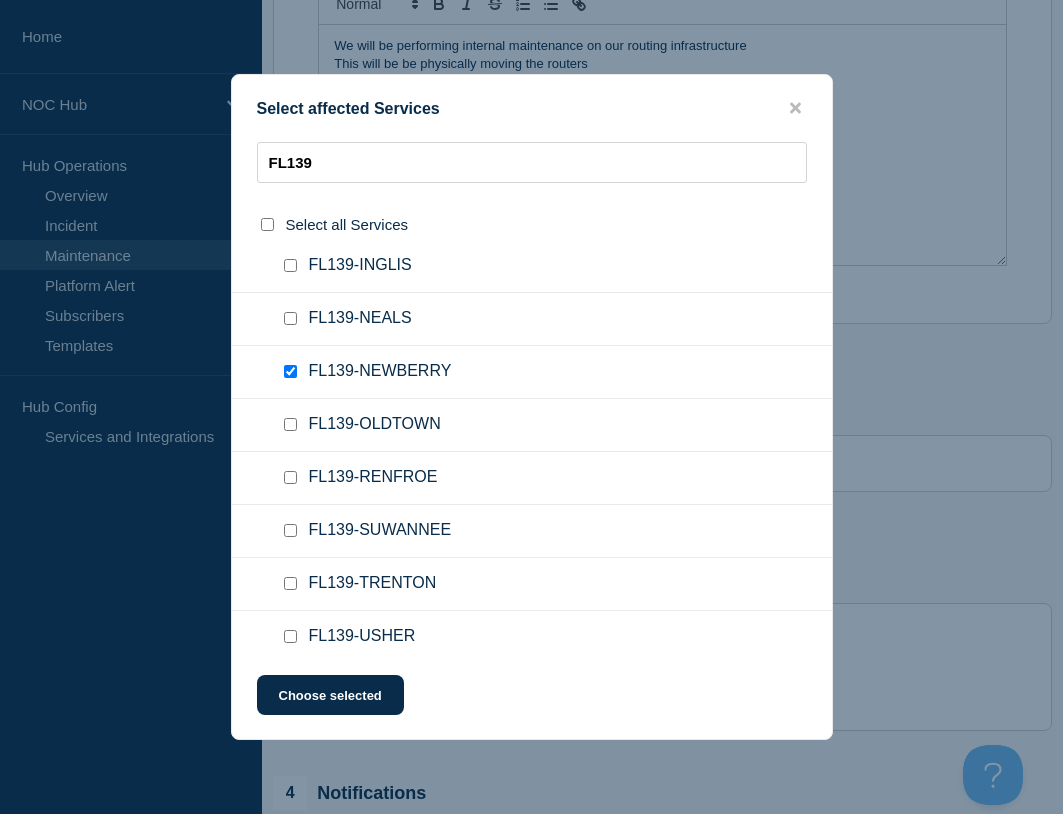 scroll, scrollTop: 767, scrollLeft: 0, axis: vertical 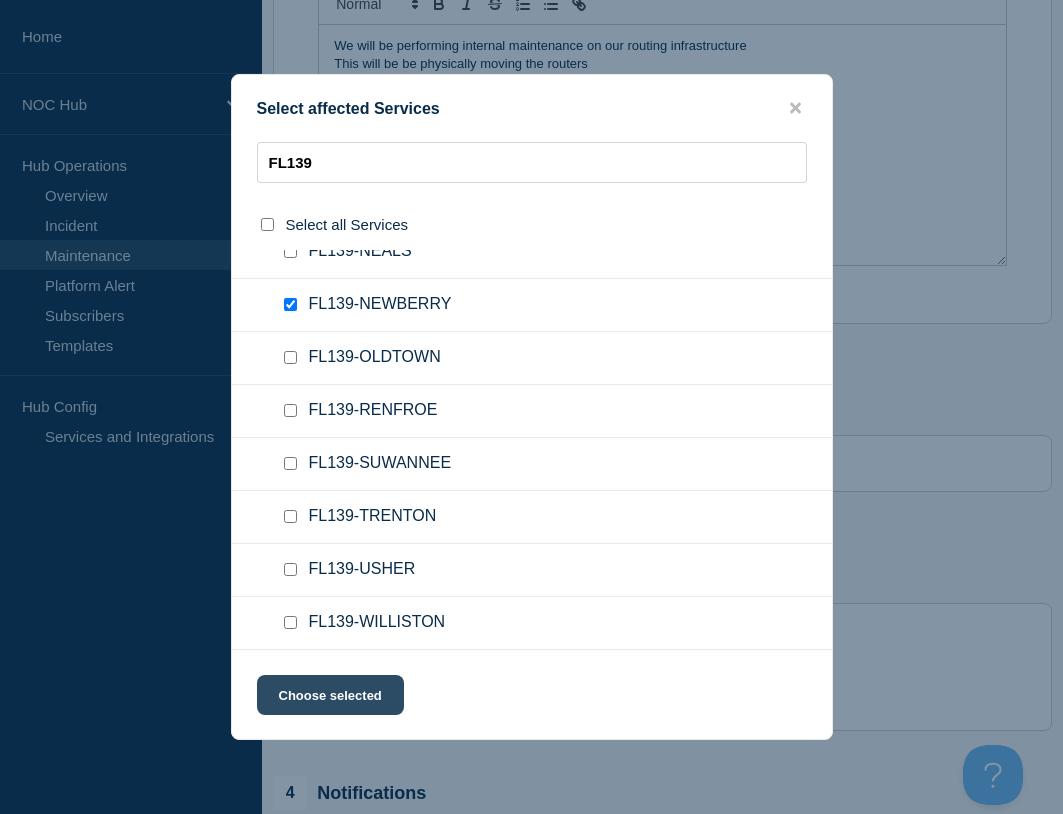 click on "Choose selected" 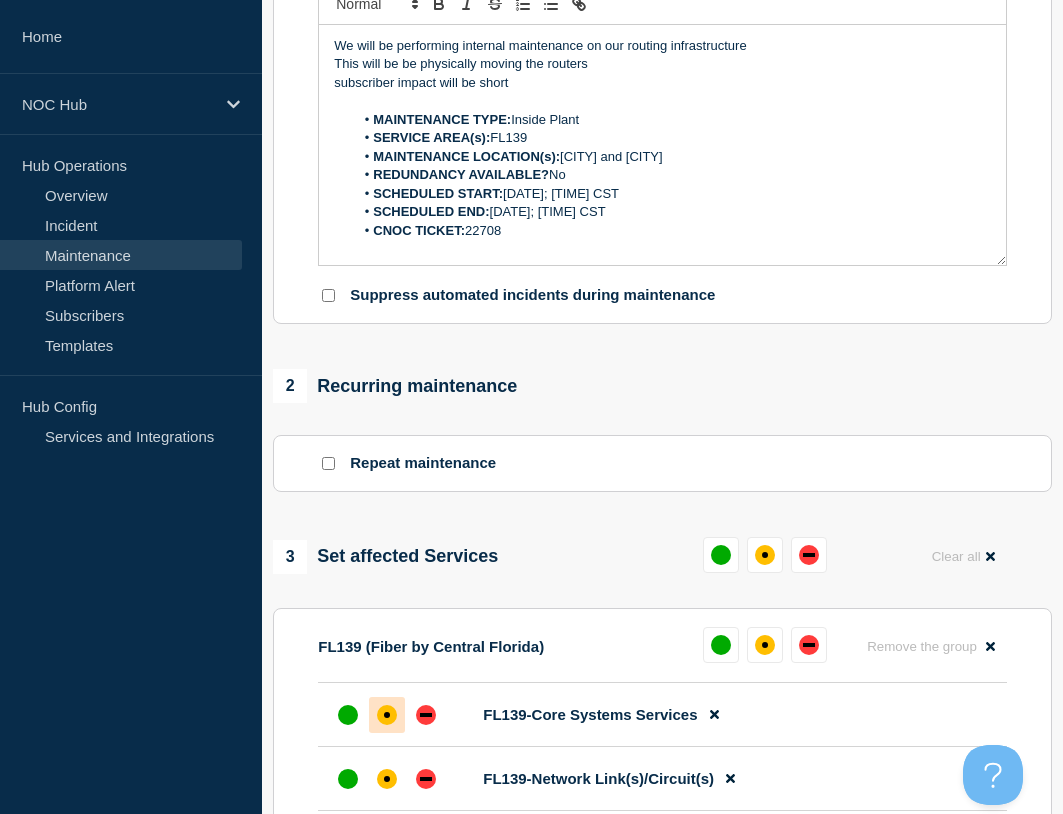 drag, startPoint x: 378, startPoint y: 716, endPoint x: 354, endPoint y: 705, distance: 26.400757 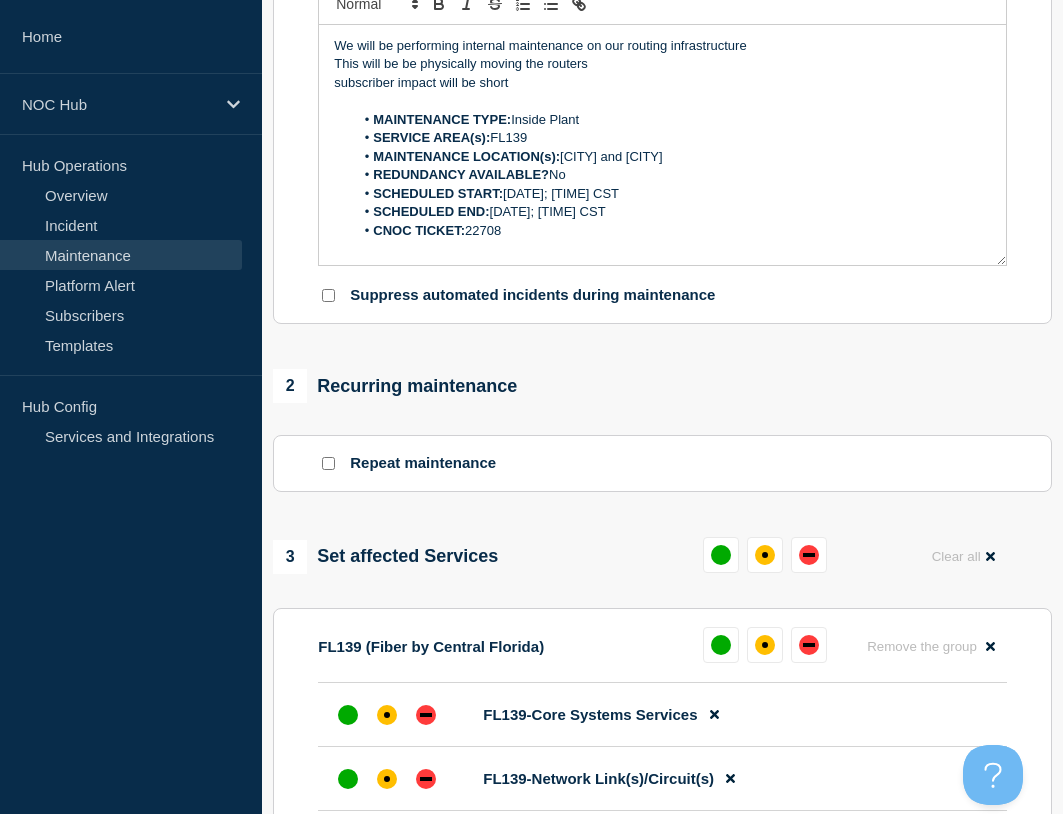 click at bounding box center (387, 715) 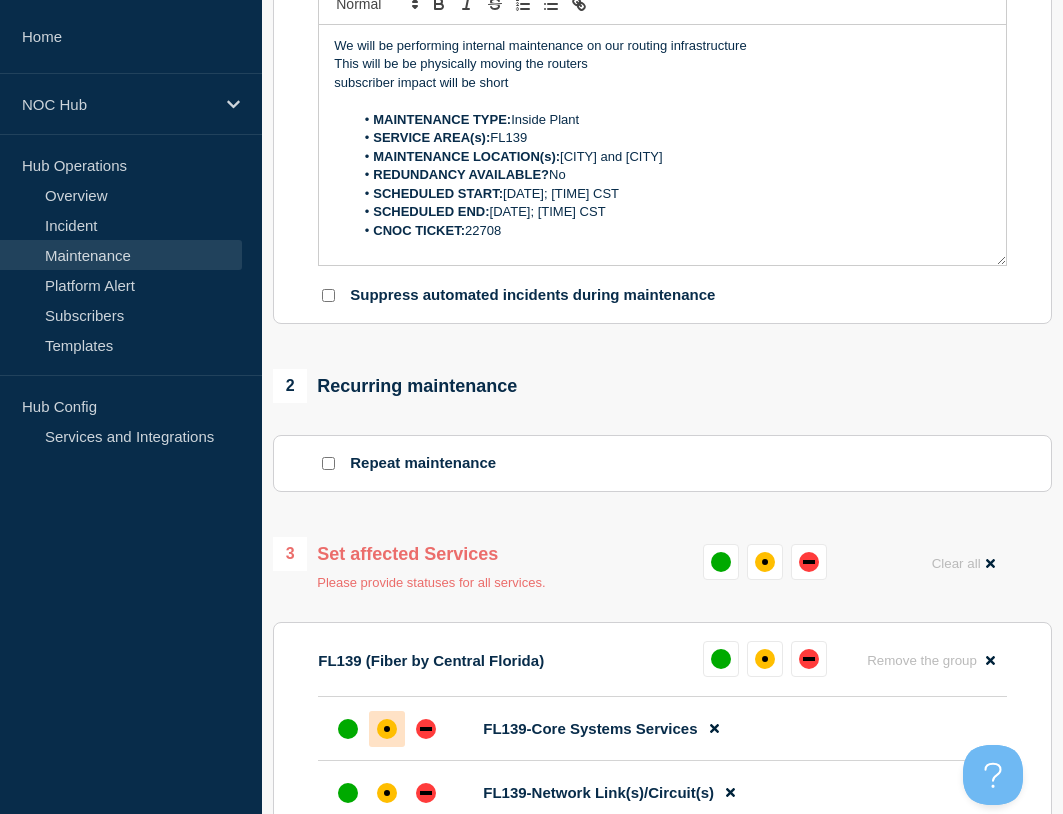 scroll, scrollTop: 600, scrollLeft: 0, axis: vertical 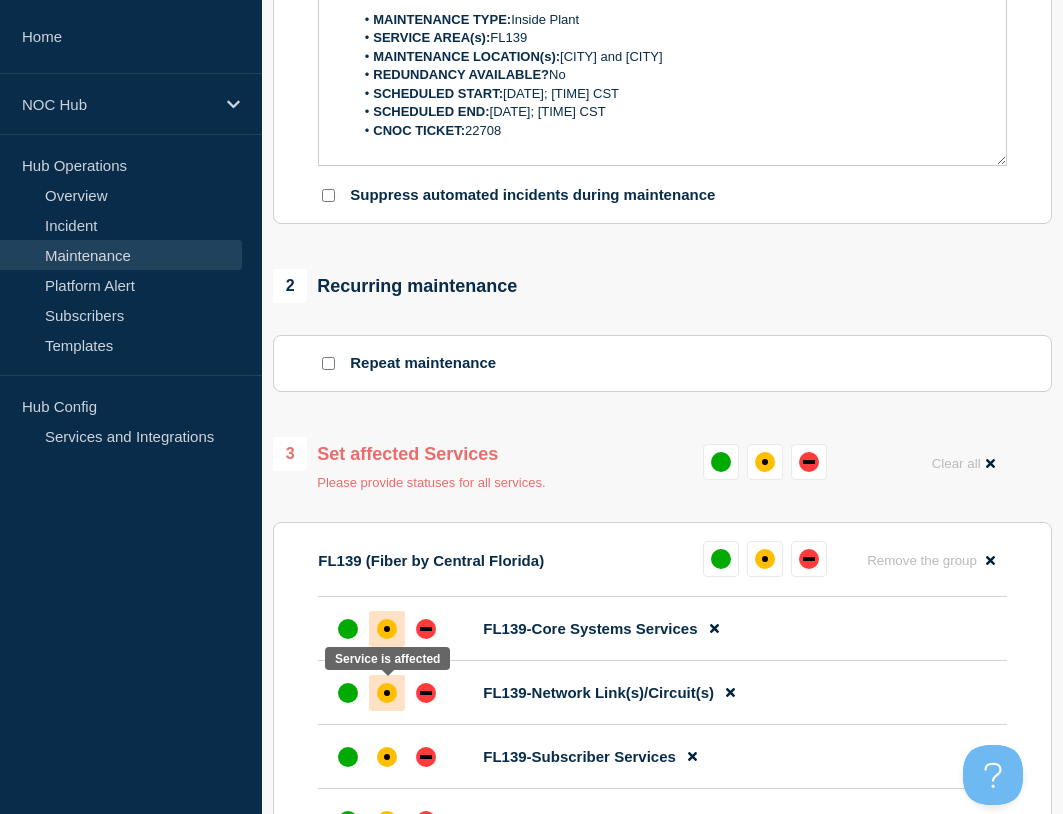 click at bounding box center [387, 693] 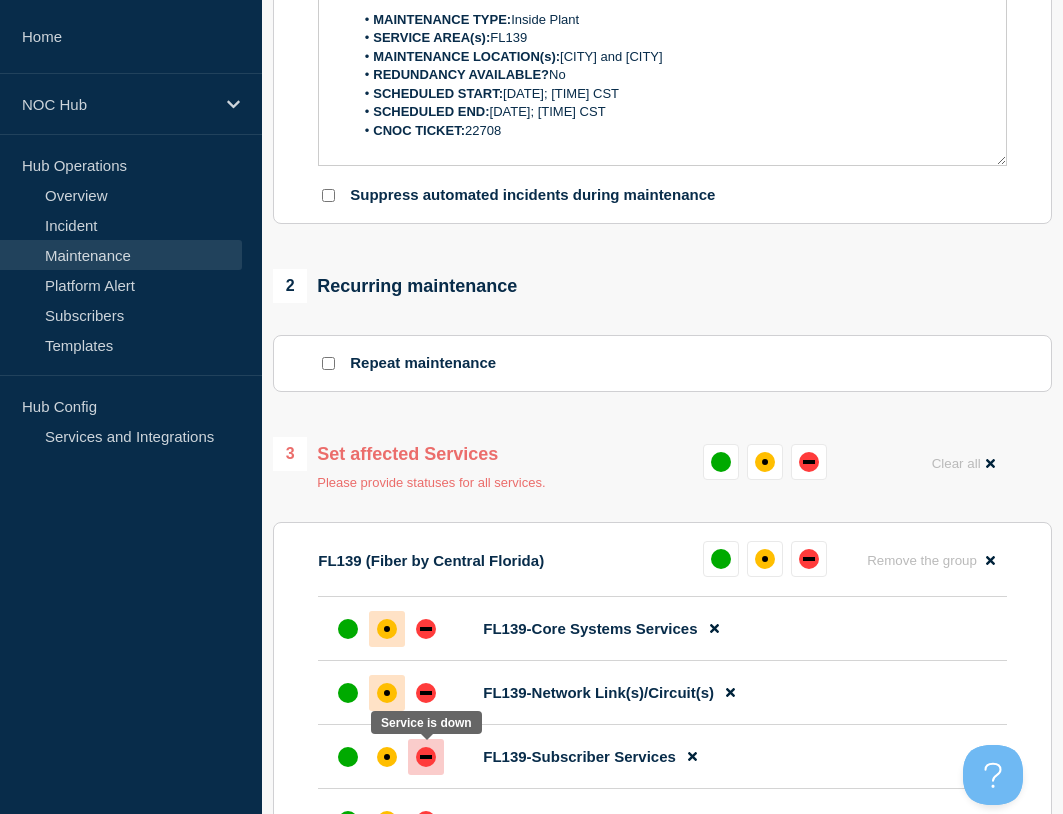 click at bounding box center [426, 757] 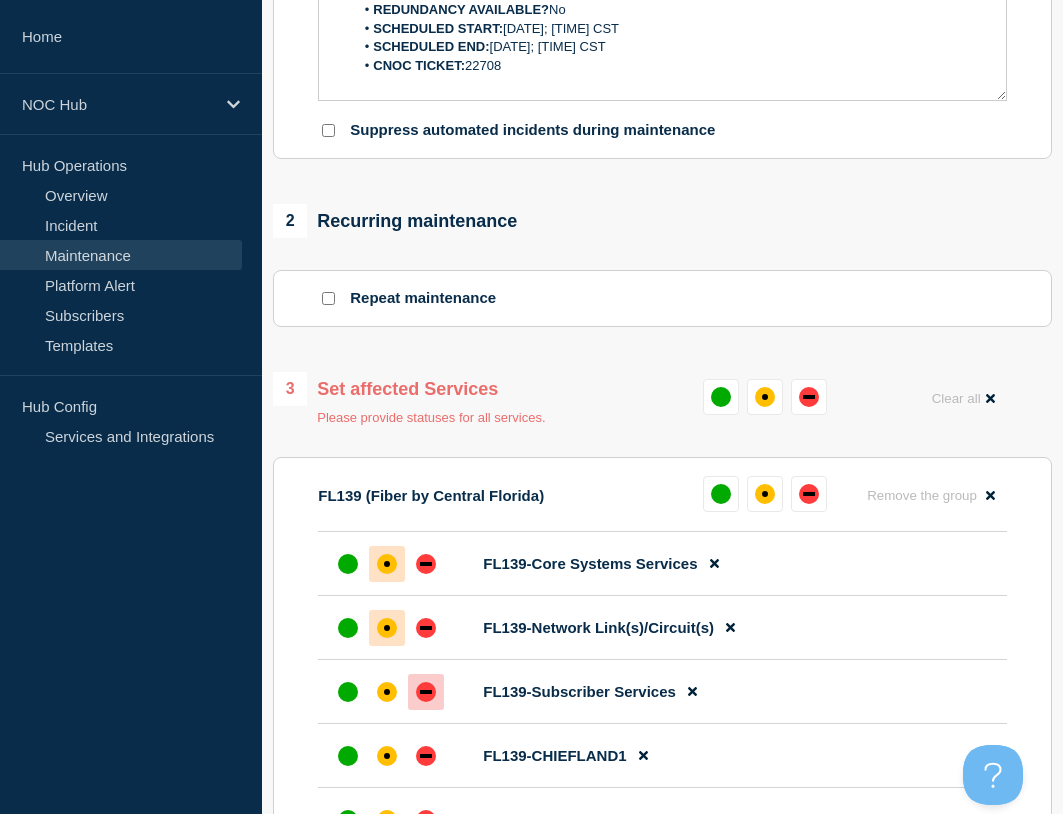 scroll, scrollTop: 700, scrollLeft: 0, axis: vertical 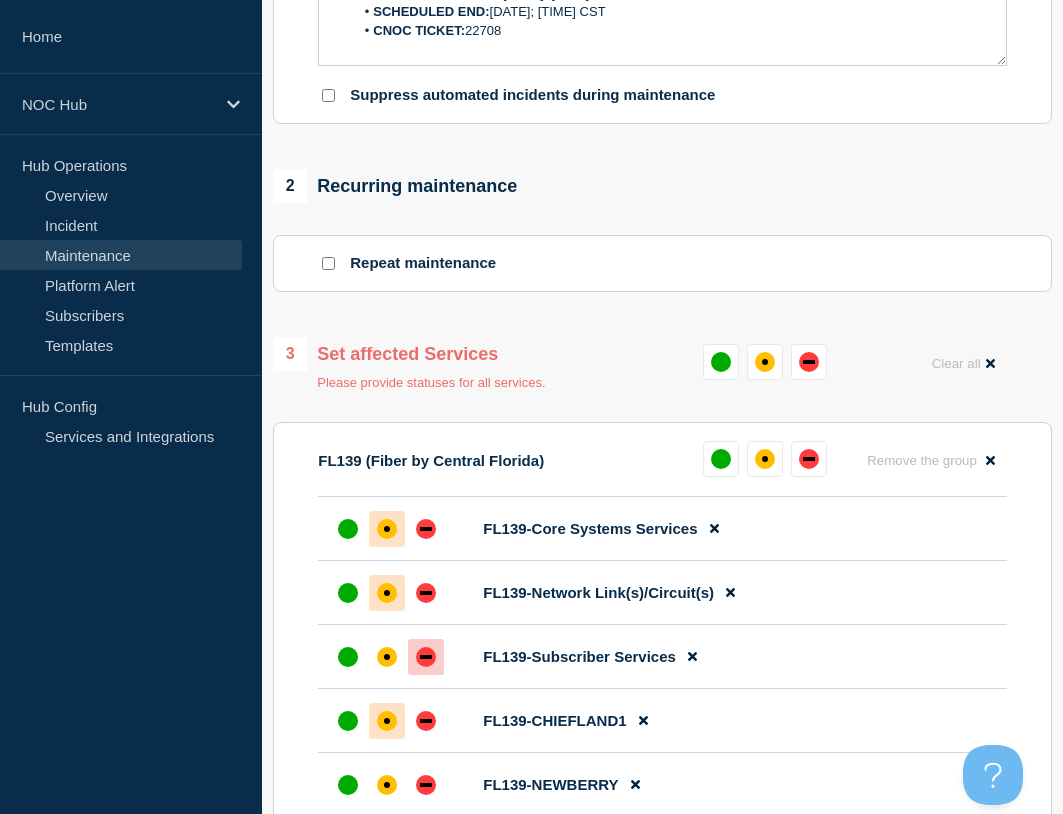 click at bounding box center [387, 721] 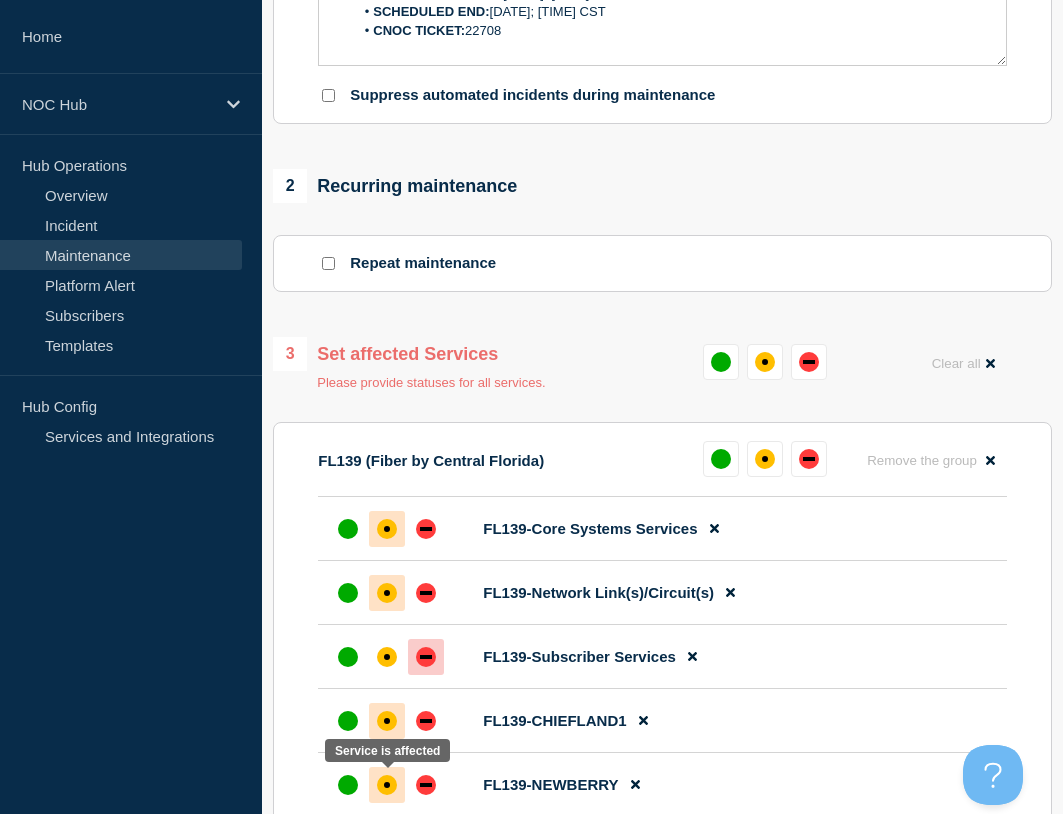 click at bounding box center [387, 785] 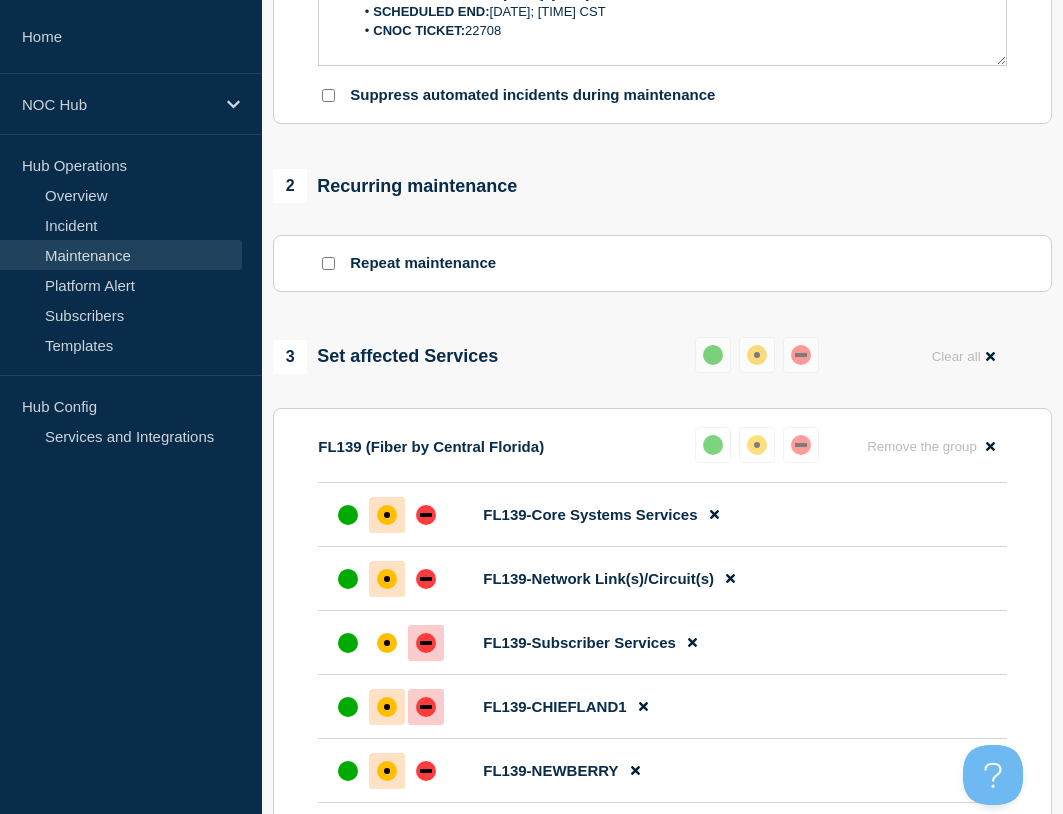 click at bounding box center [426, 707] 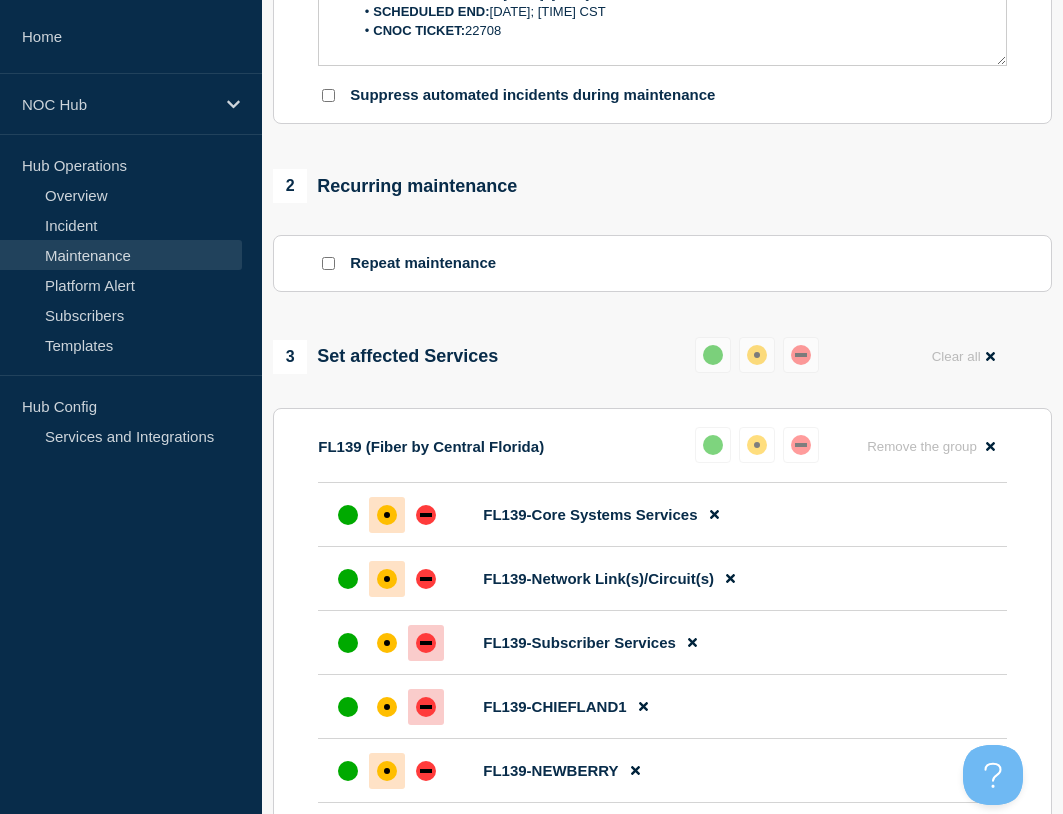 click on "FL139-NEWBERRY" 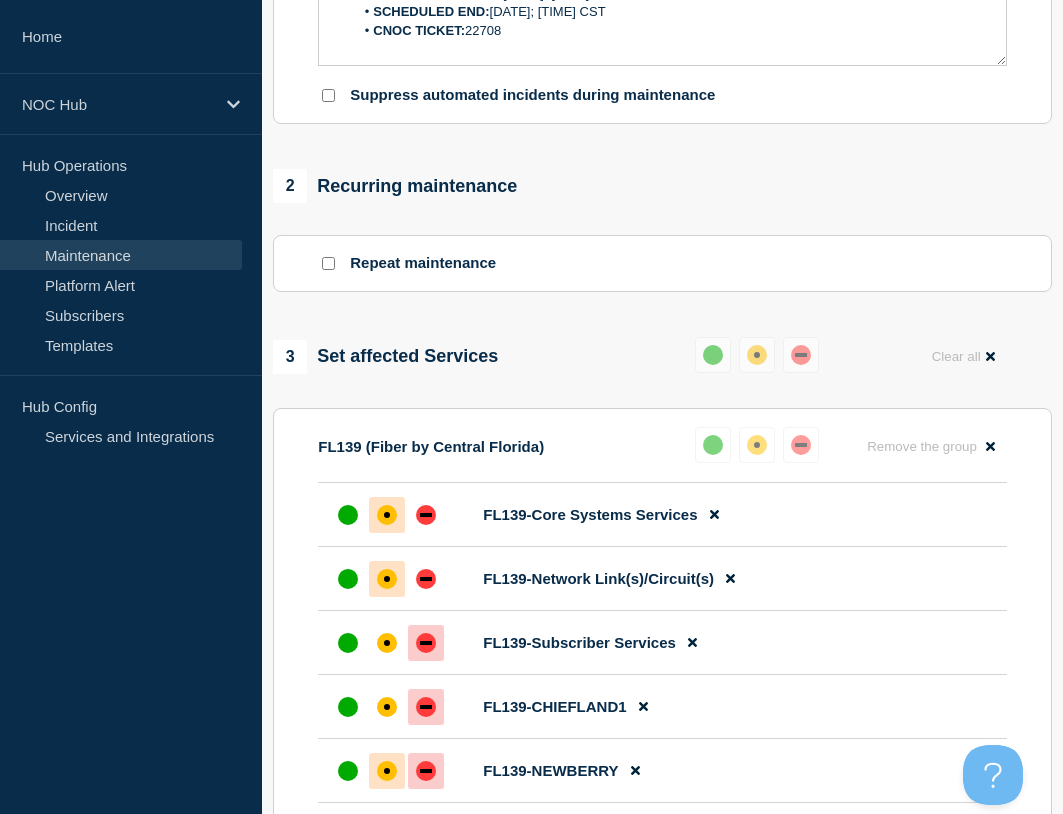 click at bounding box center (426, 771) 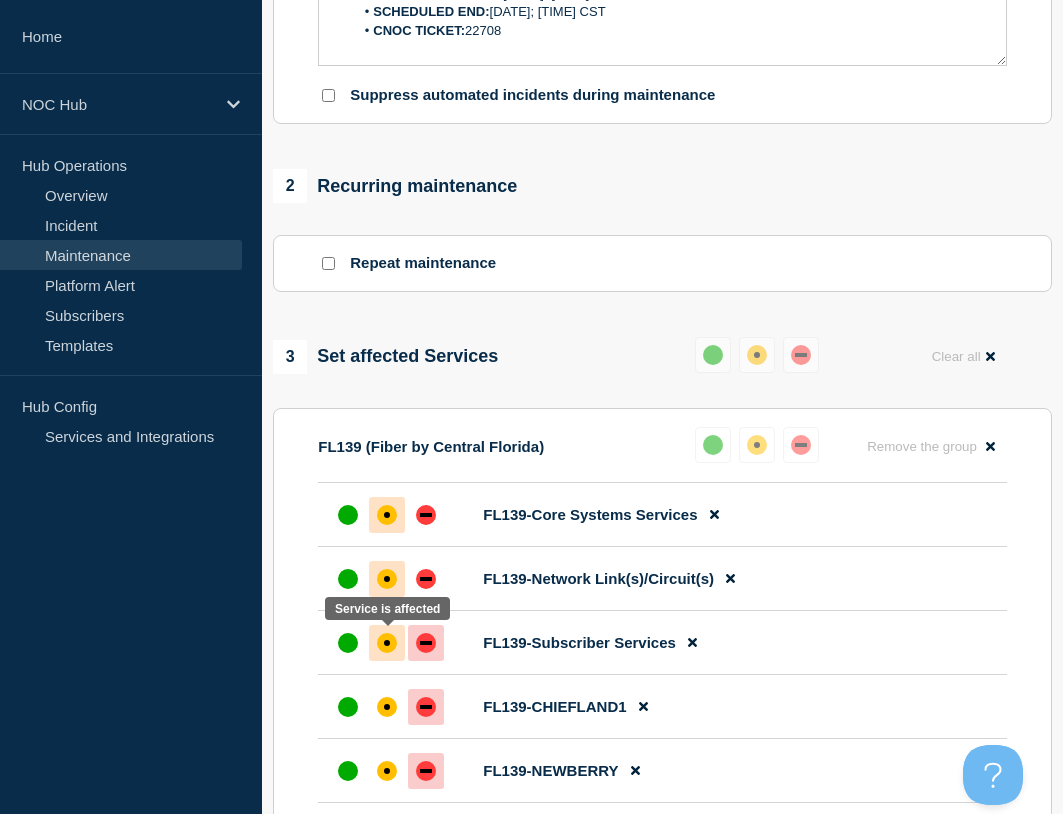 click at bounding box center [387, 643] 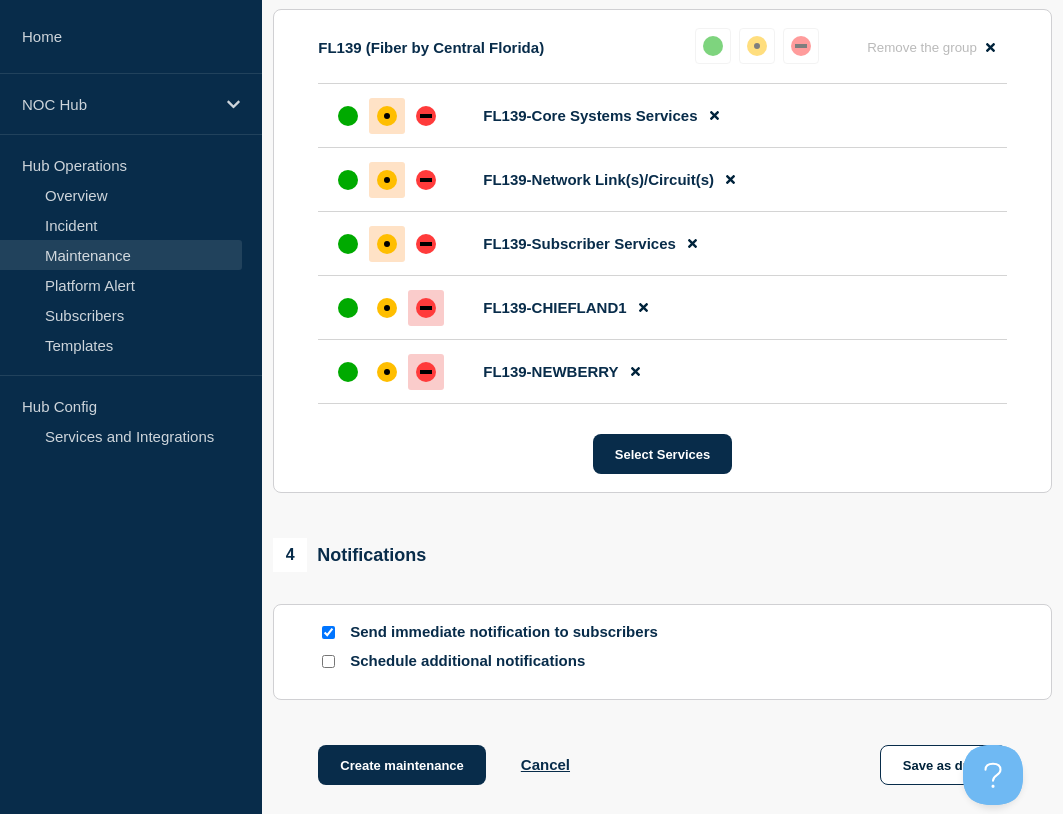 scroll, scrollTop: 1100, scrollLeft: 0, axis: vertical 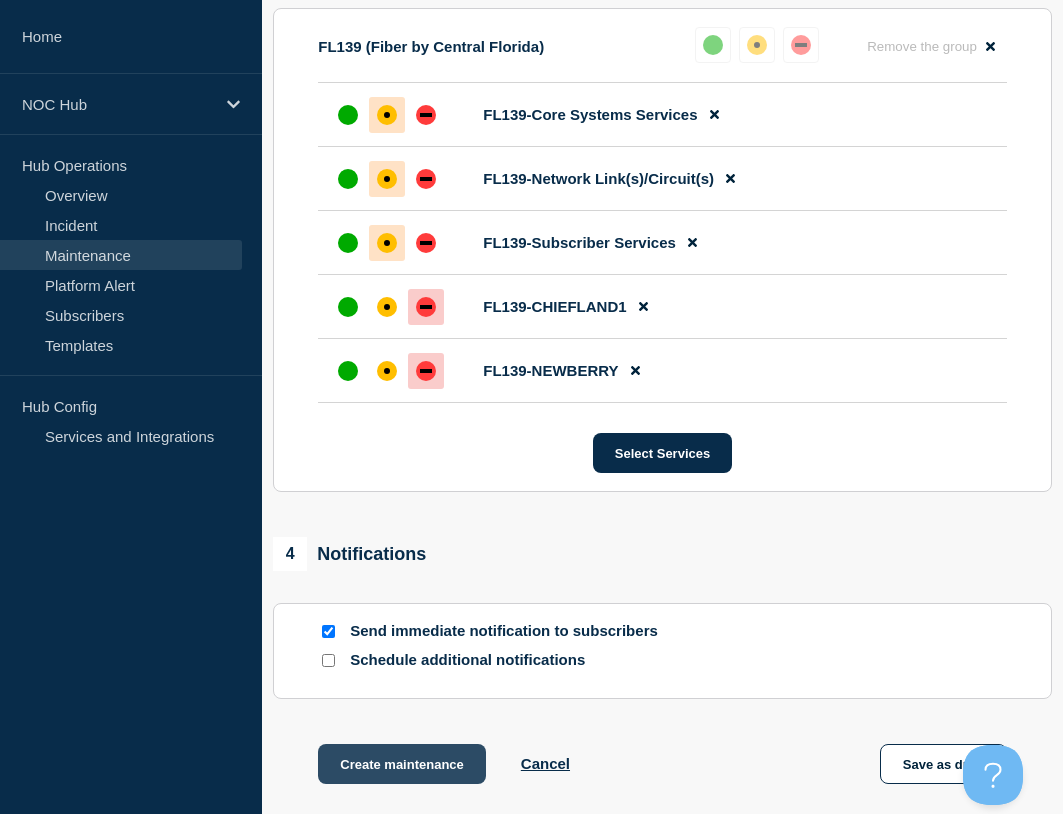 click on "Create maintenance" at bounding box center (402, 764) 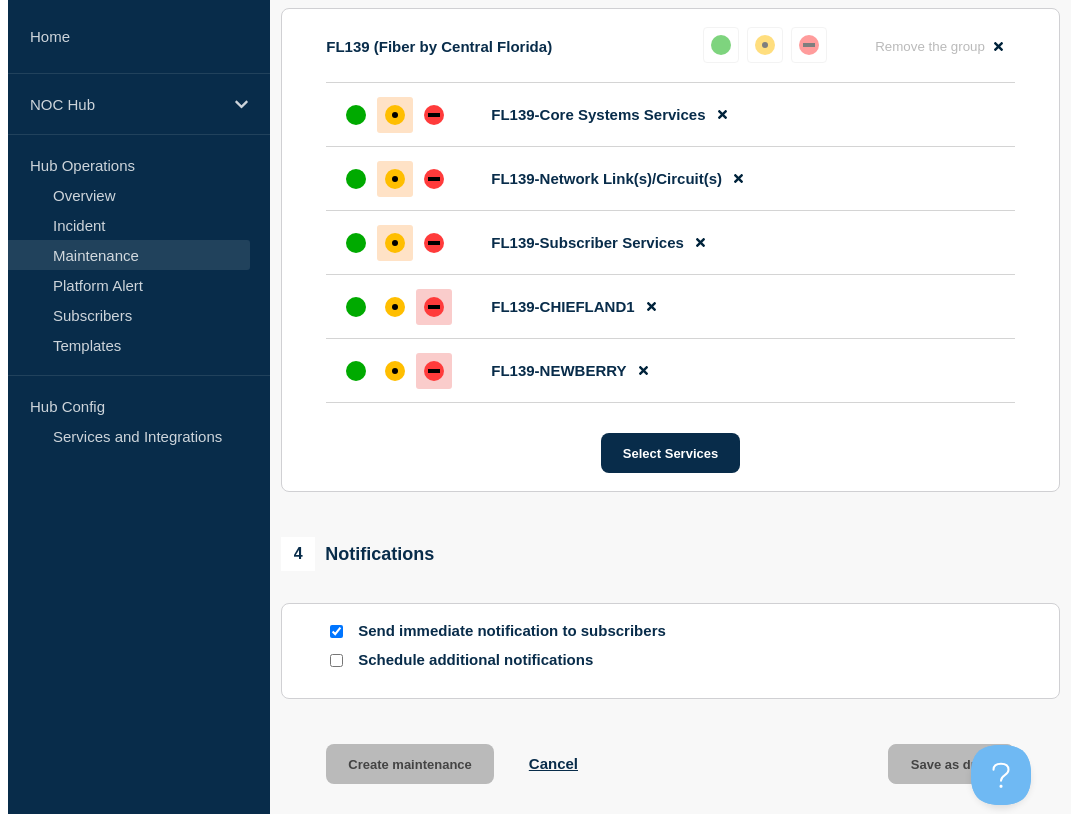 scroll, scrollTop: 0, scrollLeft: 0, axis: both 